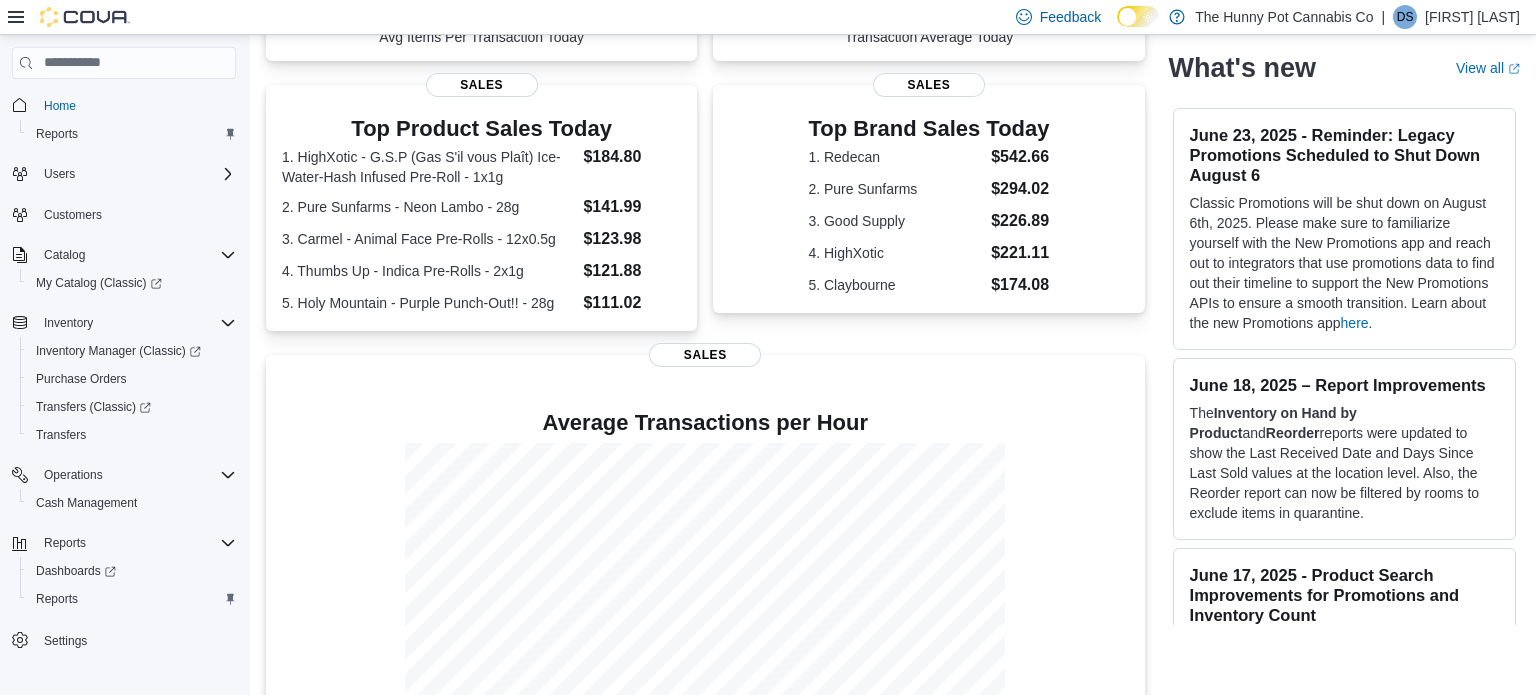 scroll, scrollTop: 365, scrollLeft: 0, axis: vertical 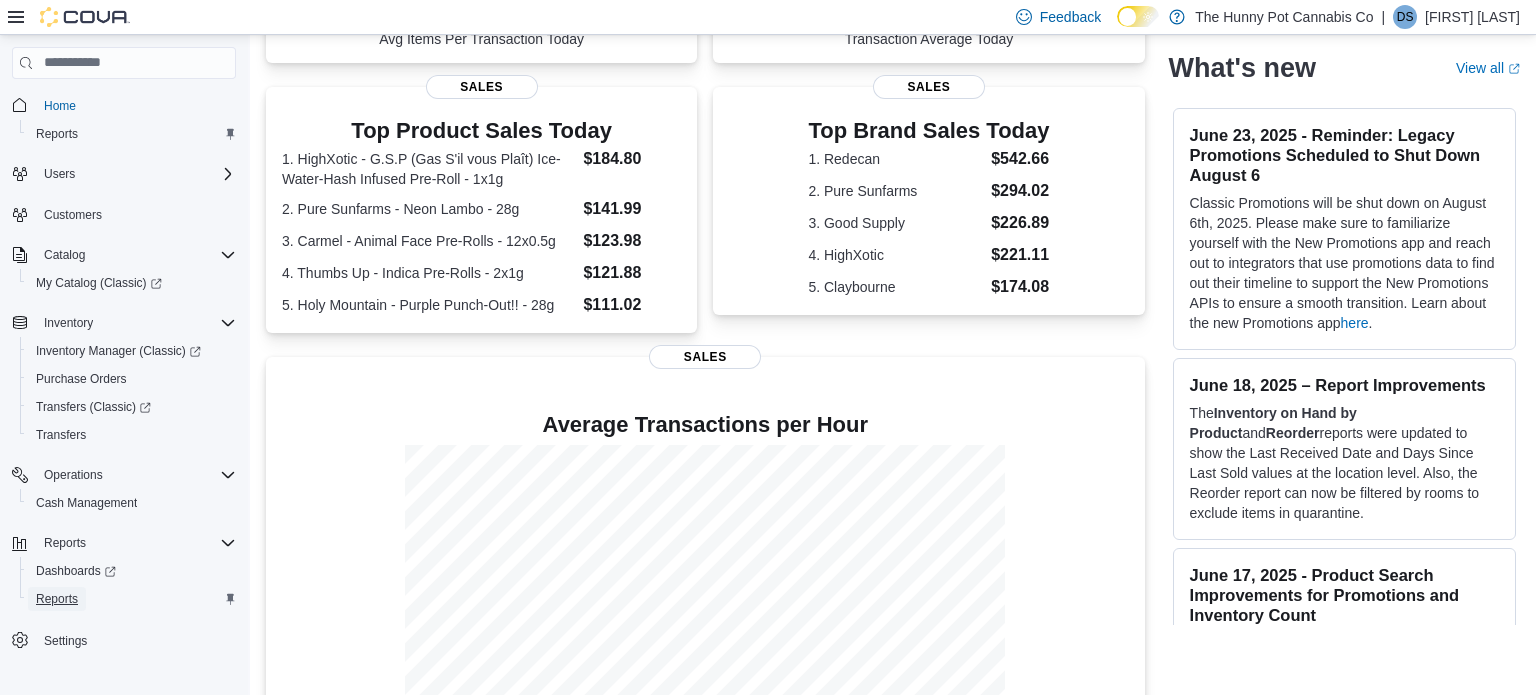 click on "Reports" at bounding box center [57, 599] 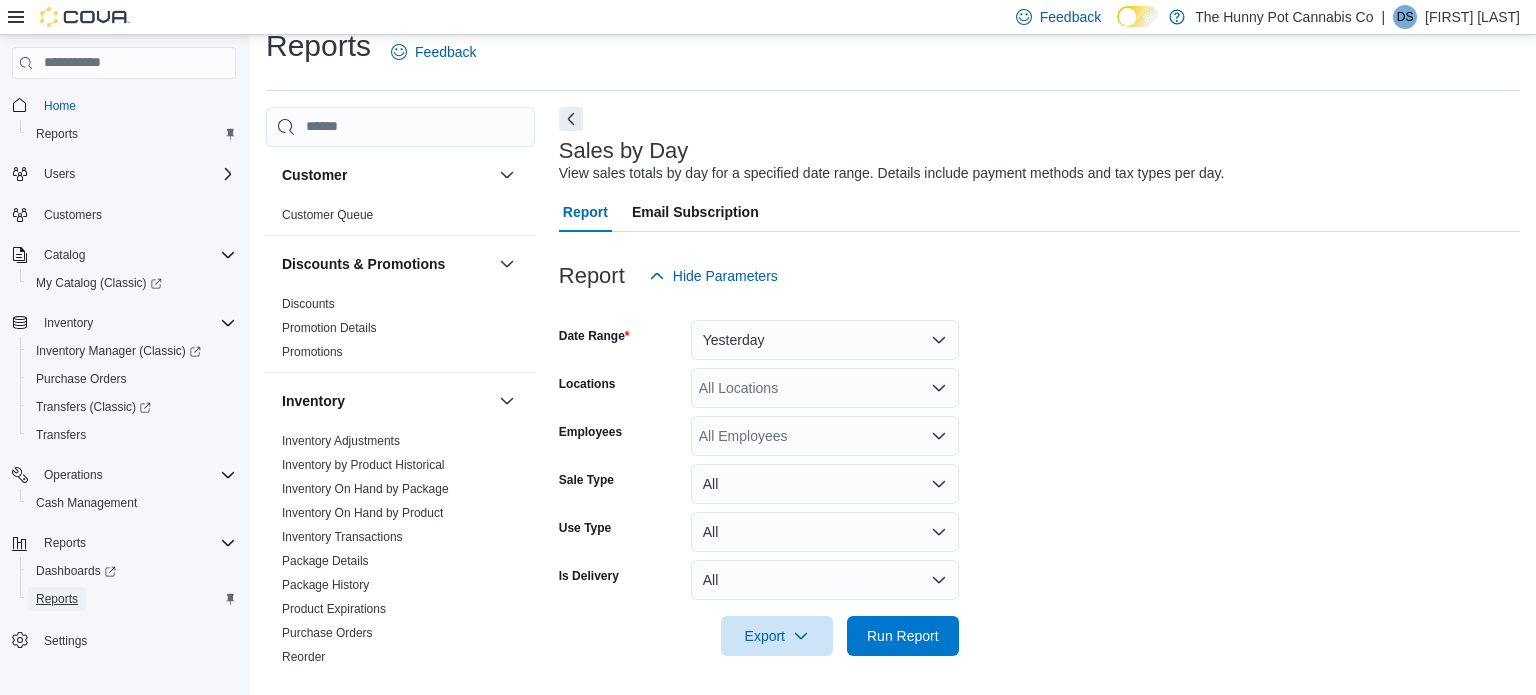 scroll, scrollTop: 24, scrollLeft: 0, axis: vertical 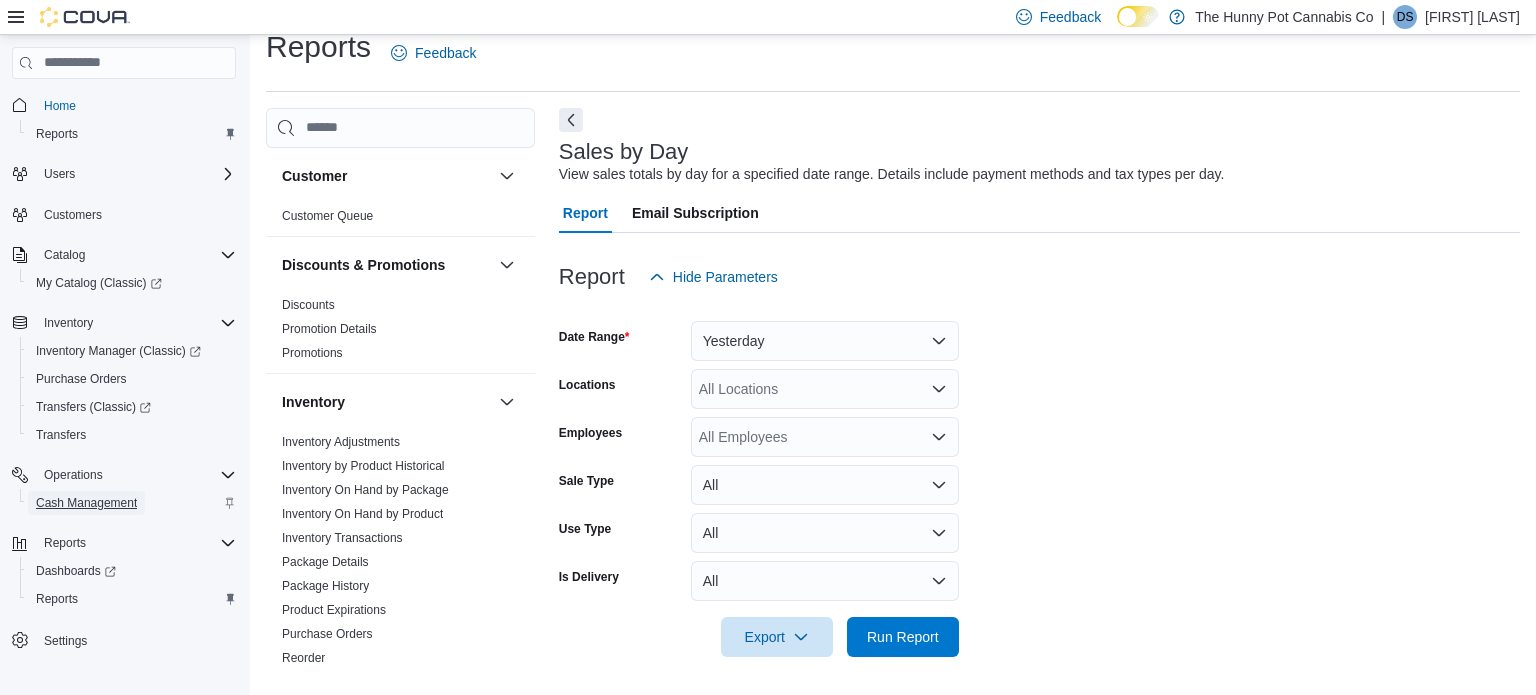 click on "Cash Management" at bounding box center (86, 503) 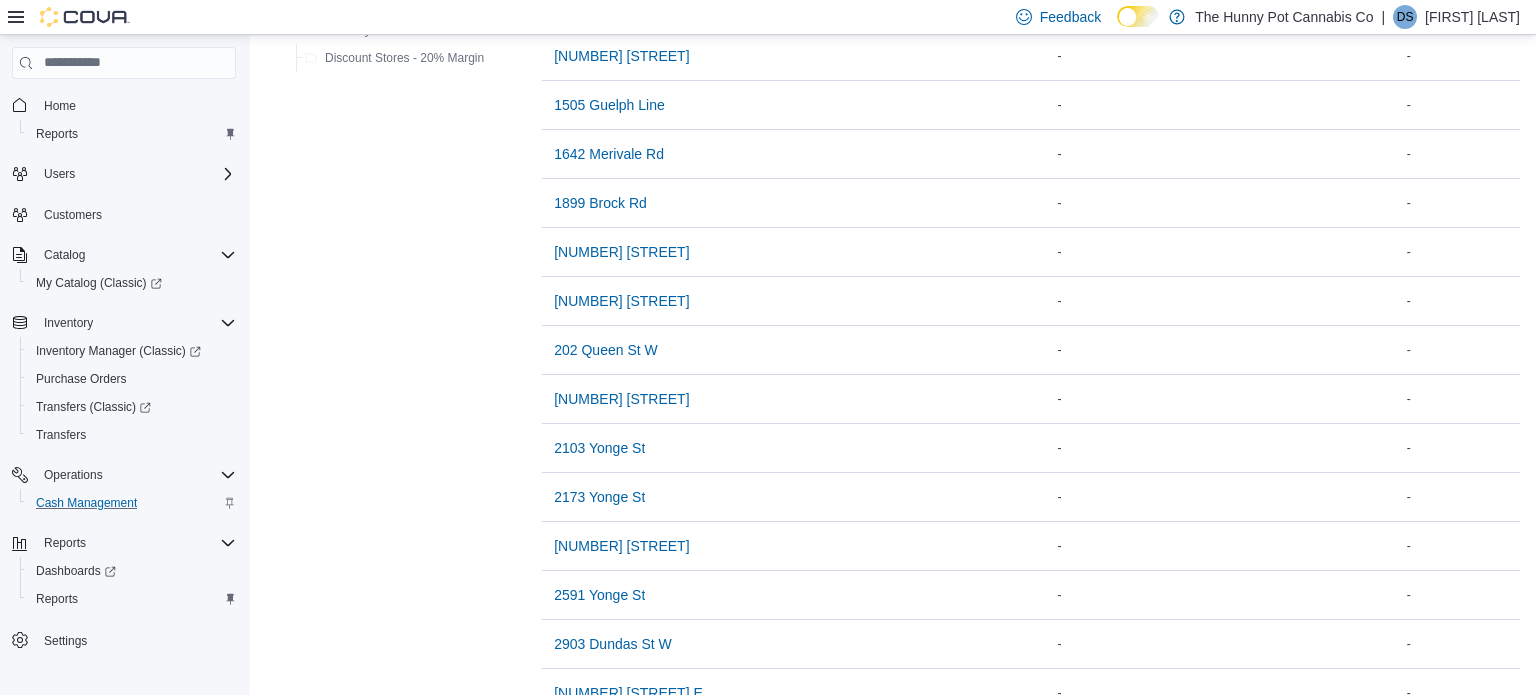 scroll, scrollTop: 673, scrollLeft: 0, axis: vertical 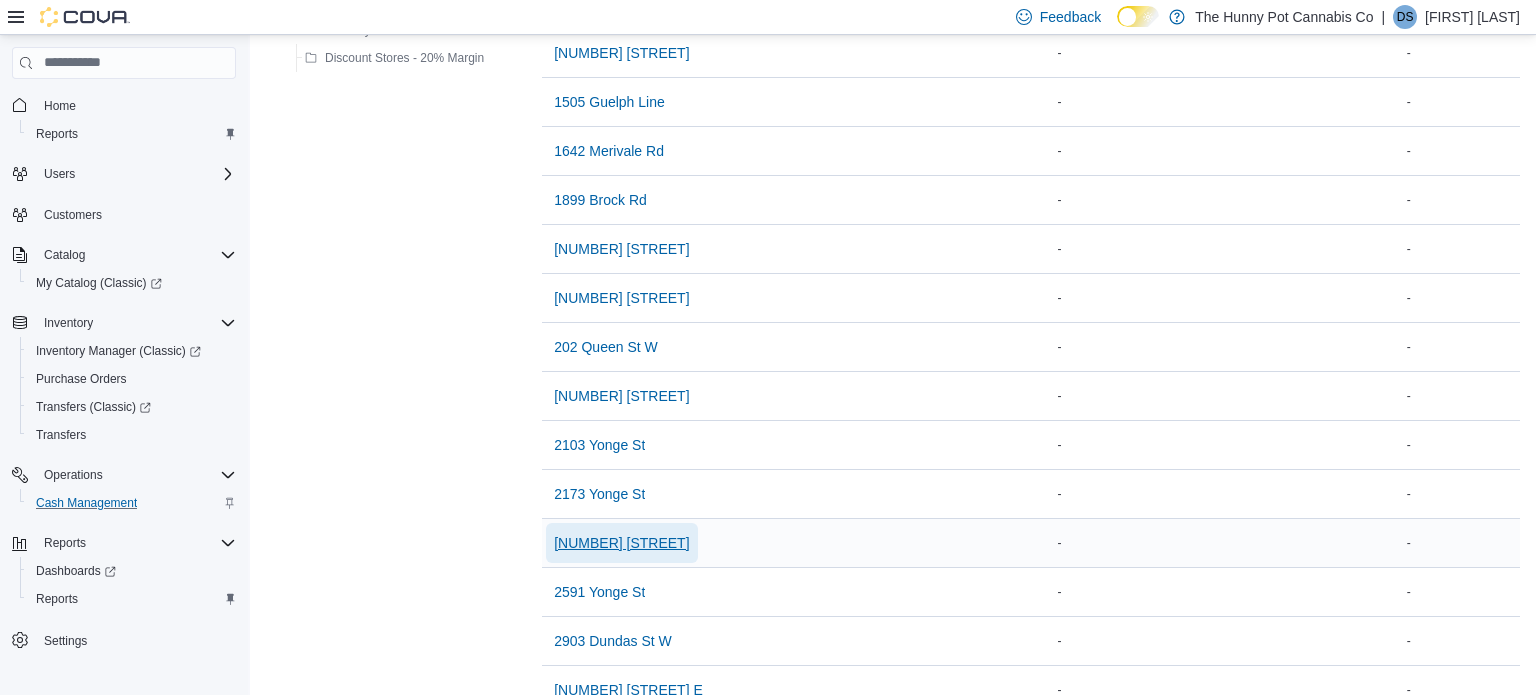 click on "[NUMBER] [STREET]" at bounding box center [621, 543] 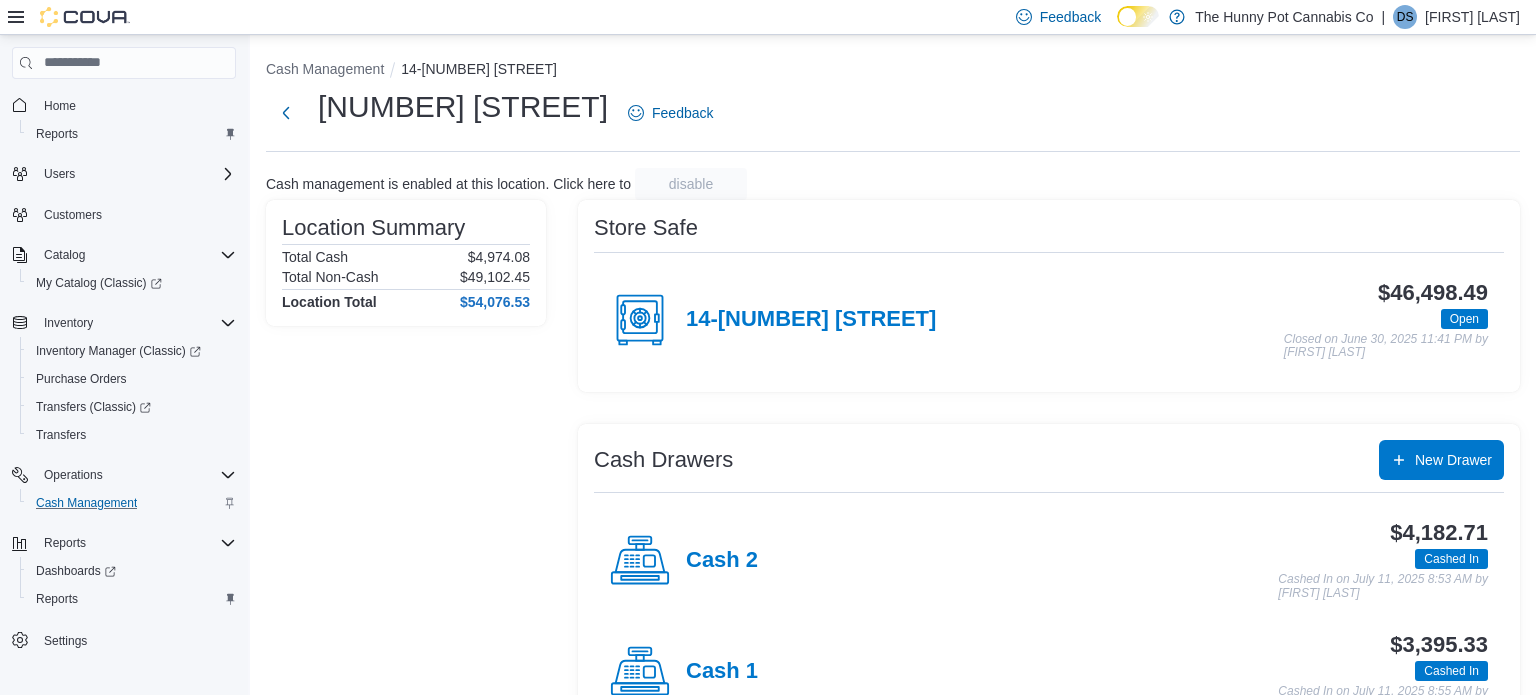 scroll, scrollTop: 64, scrollLeft: 0, axis: vertical 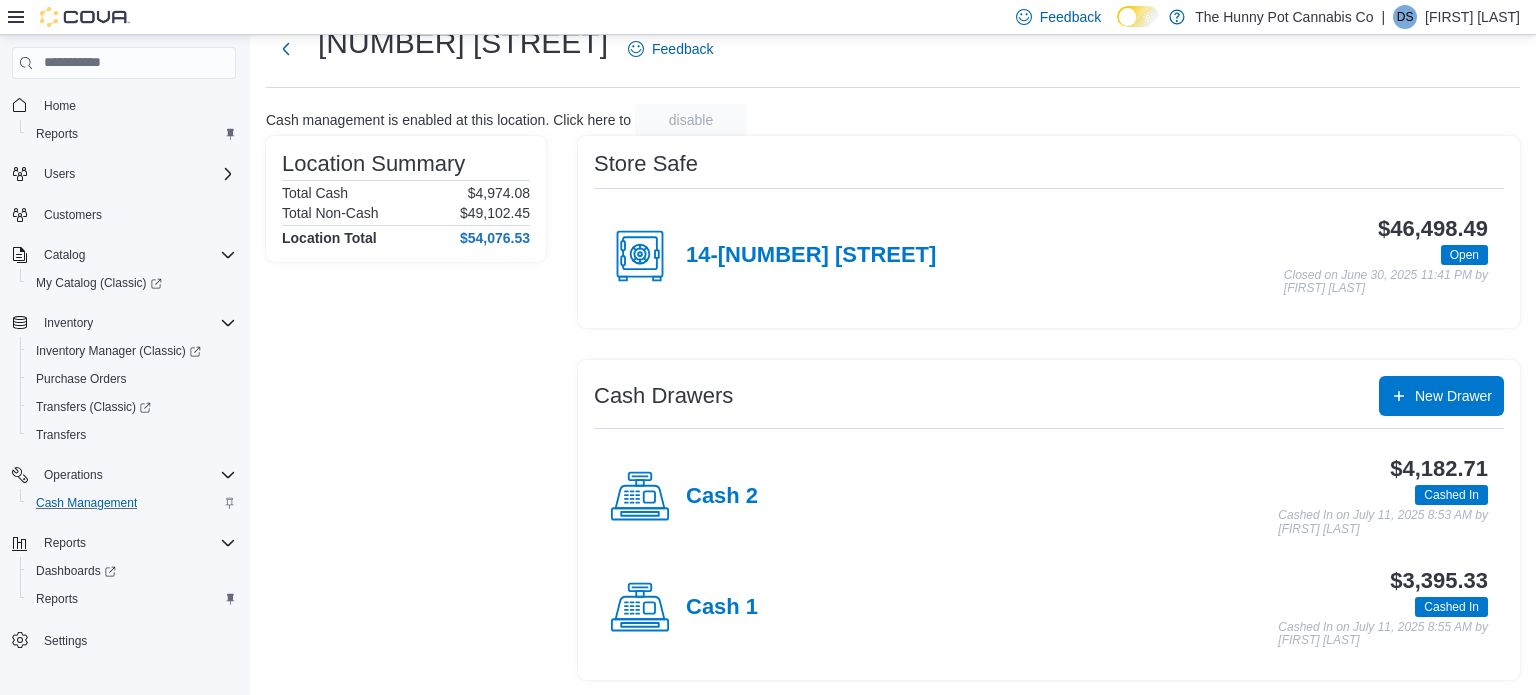 click on "Cash 1" at bounding box center [684, 608] 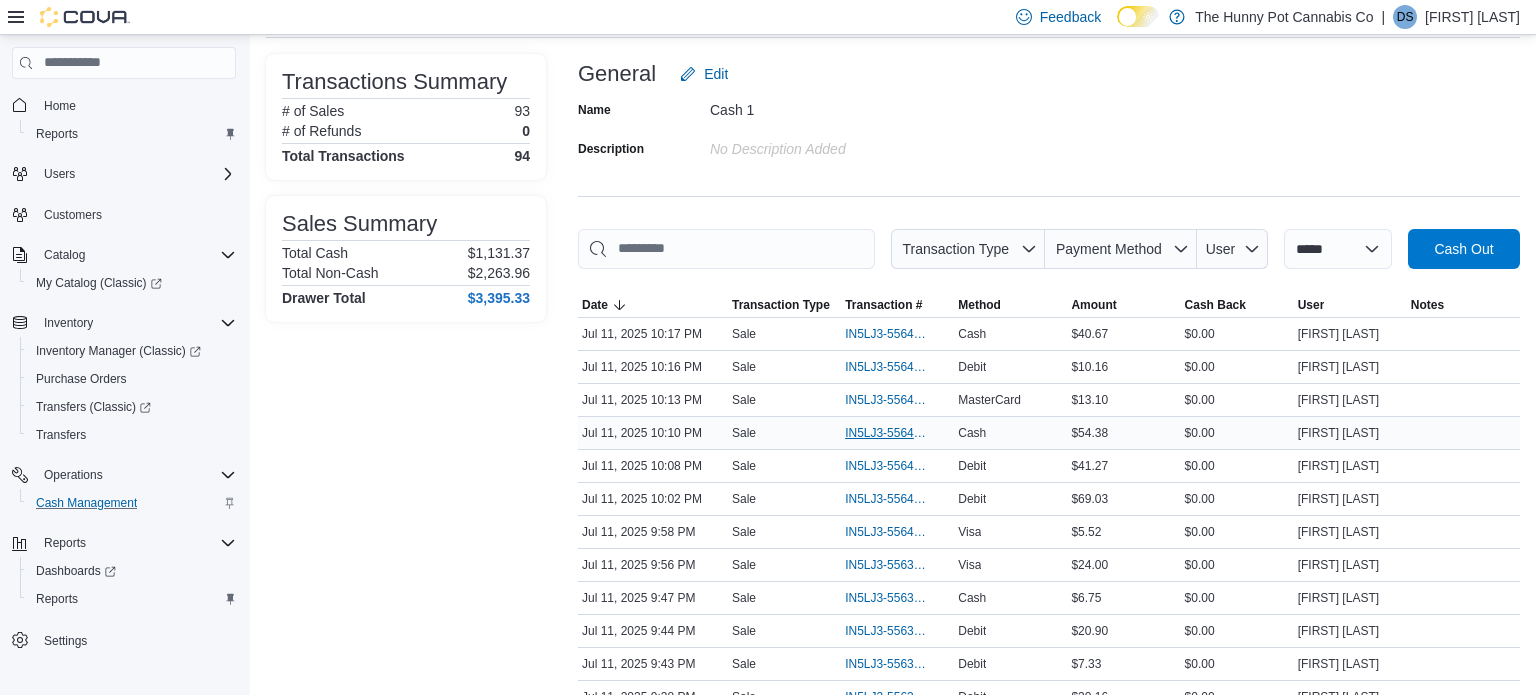 scroll, scrollTop: 115, scrollLeft: 0, axis: vertical 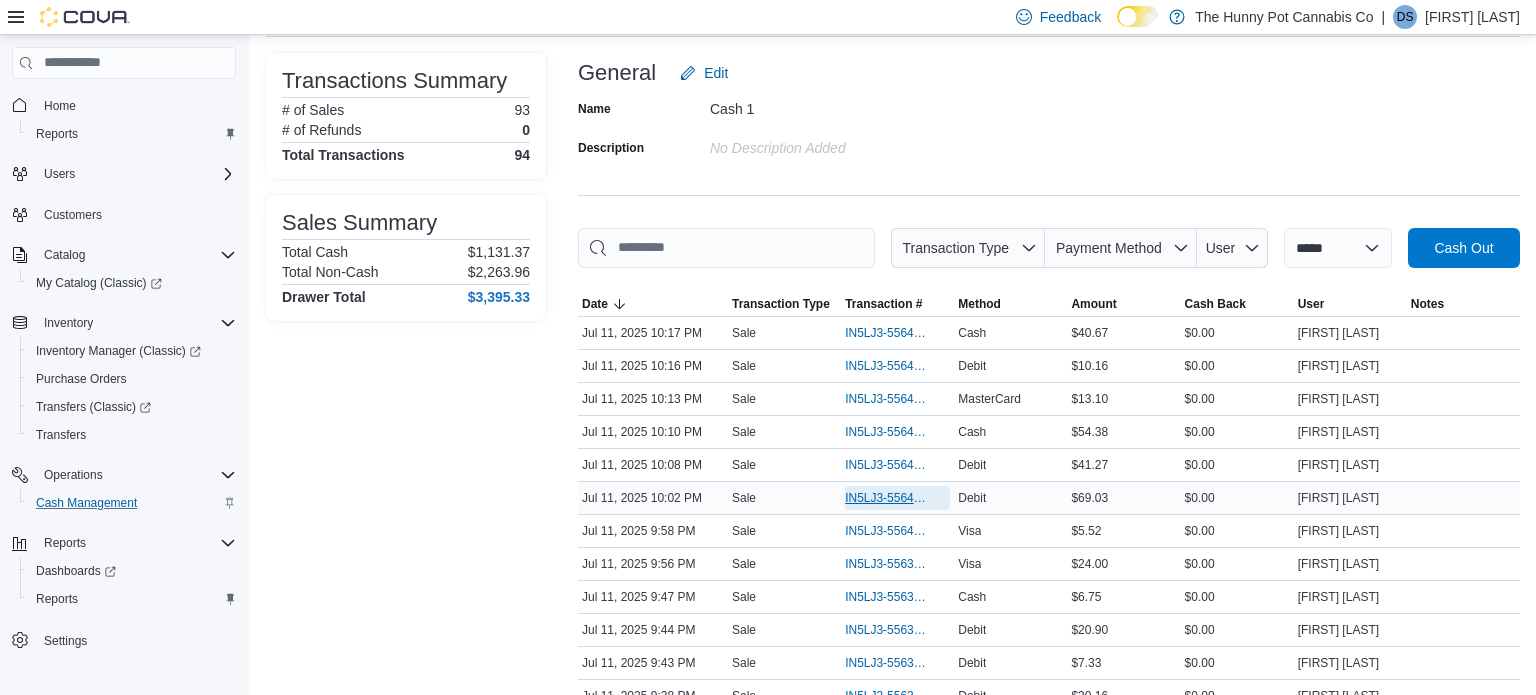 click on "IN5LJ3-5564081" at bounding box center (887, 498) 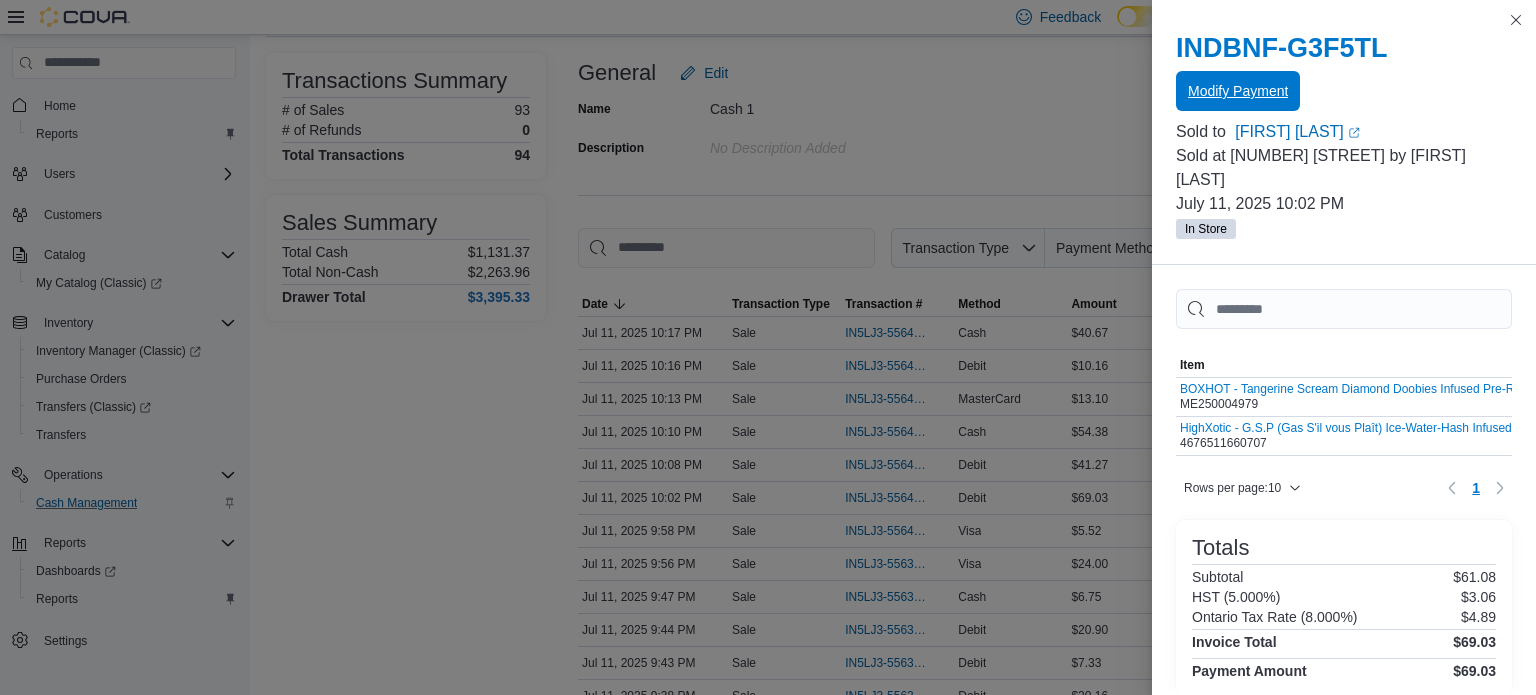 click on "Modify Payment" at bounding box center [1238, 91] 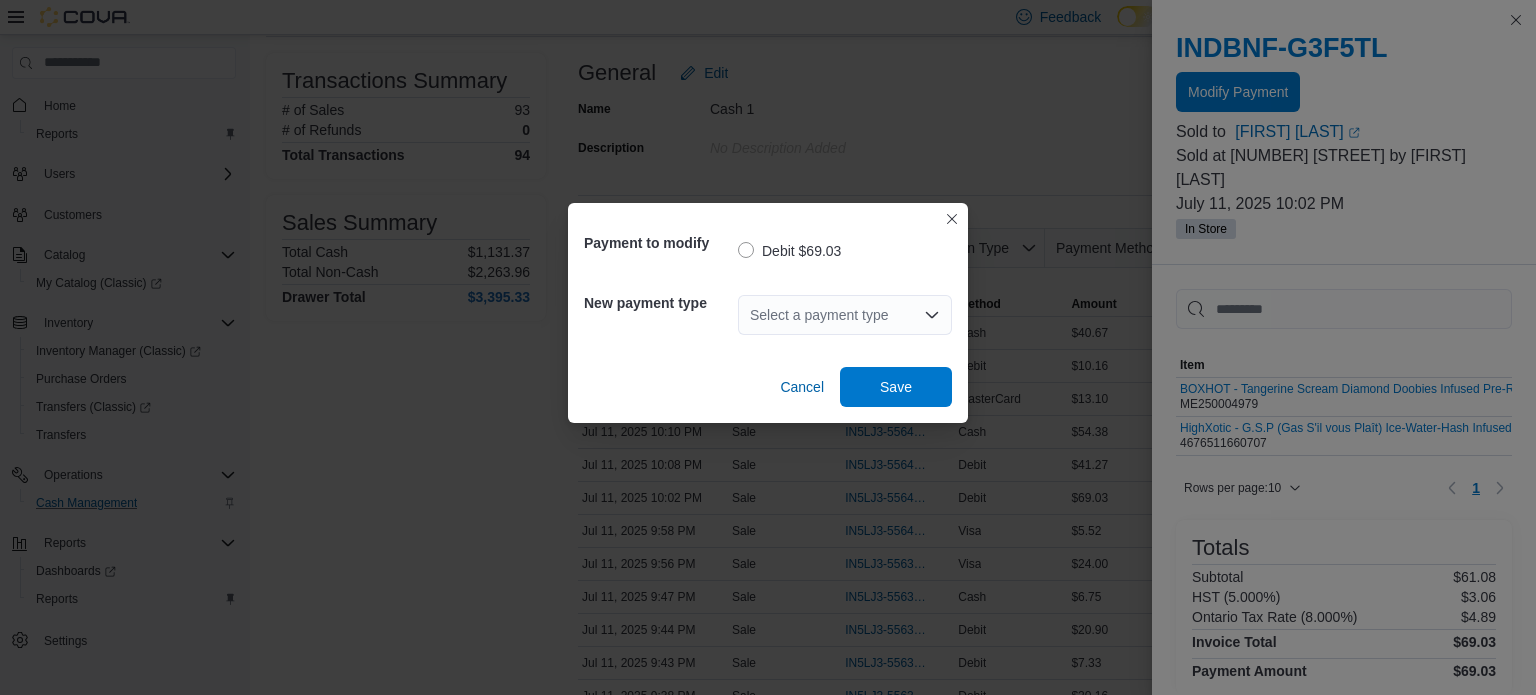 click on "Select a payment type" at bounding box center (845, 315) 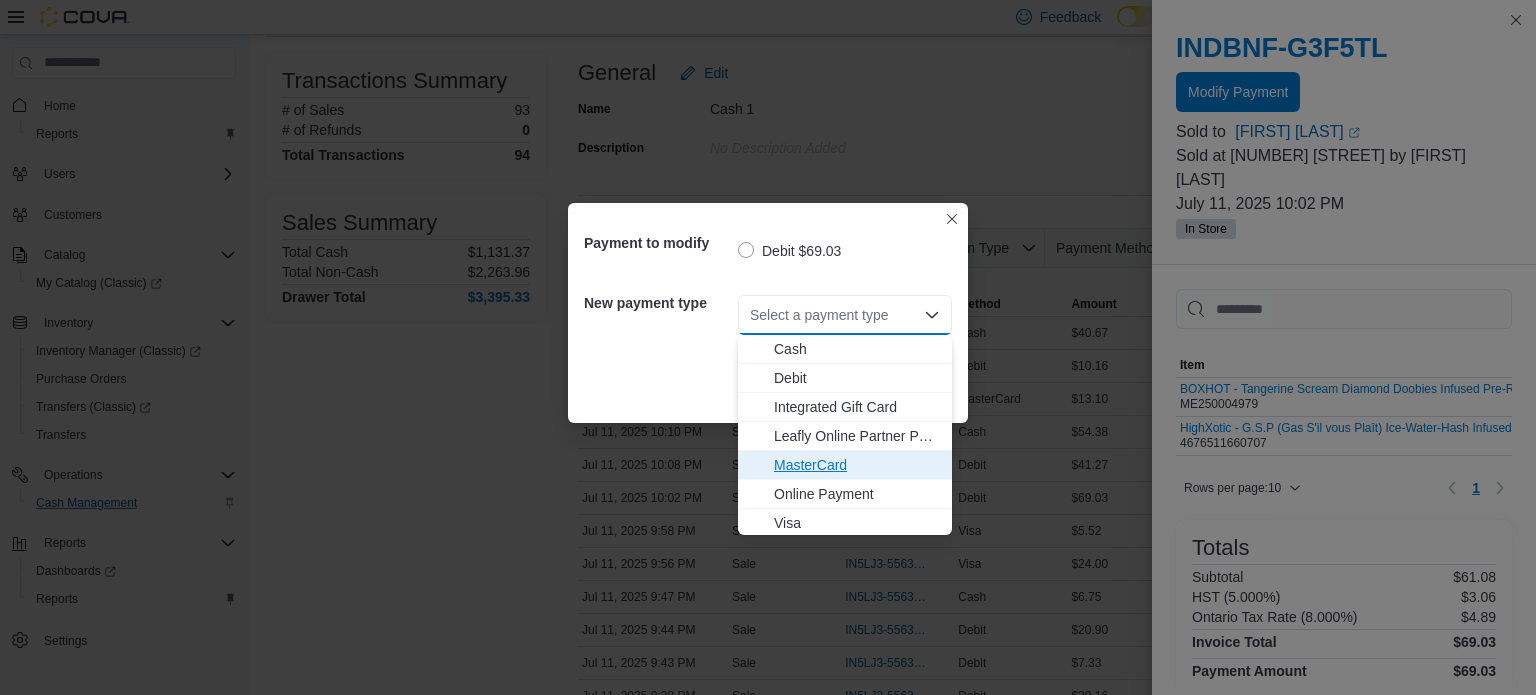 click on "MasterCard" at bounding box center (857, 465) 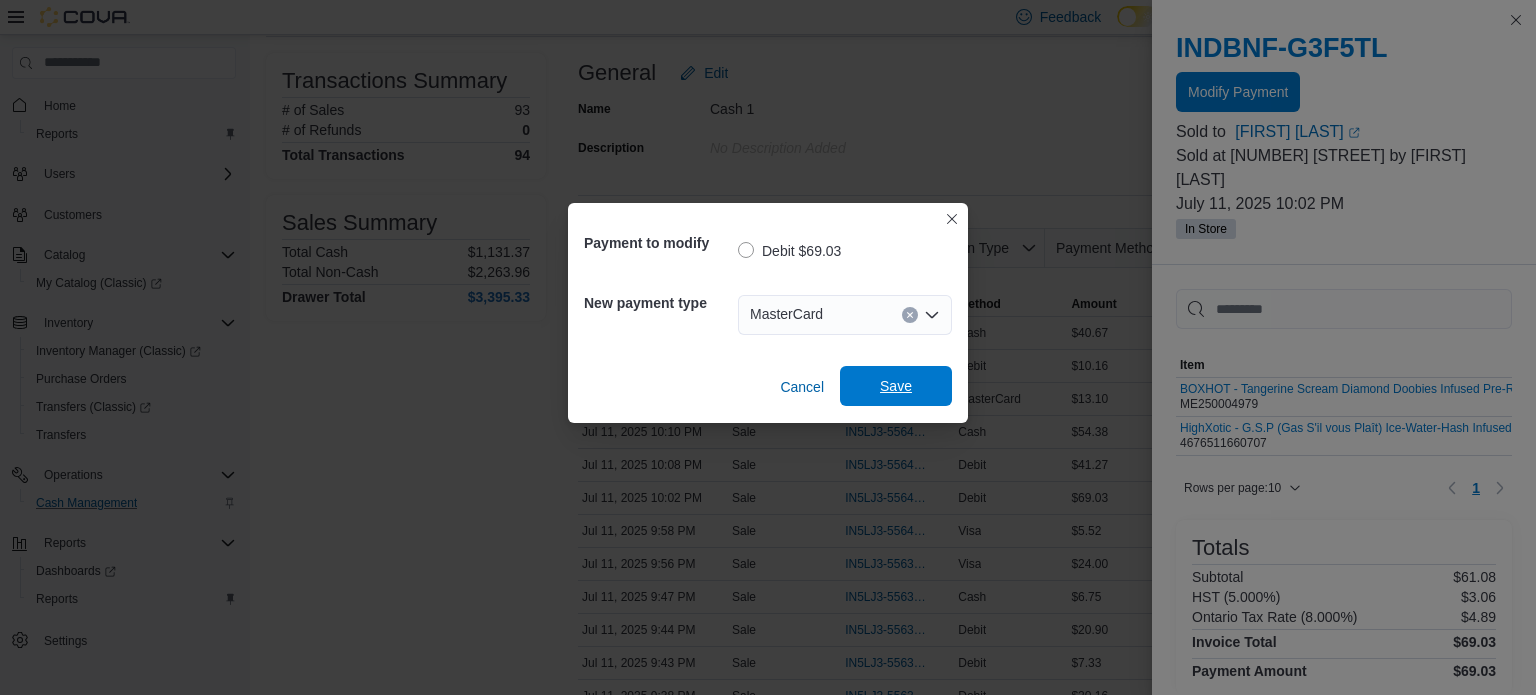 click on "Save" at bounding box center (896, 386) 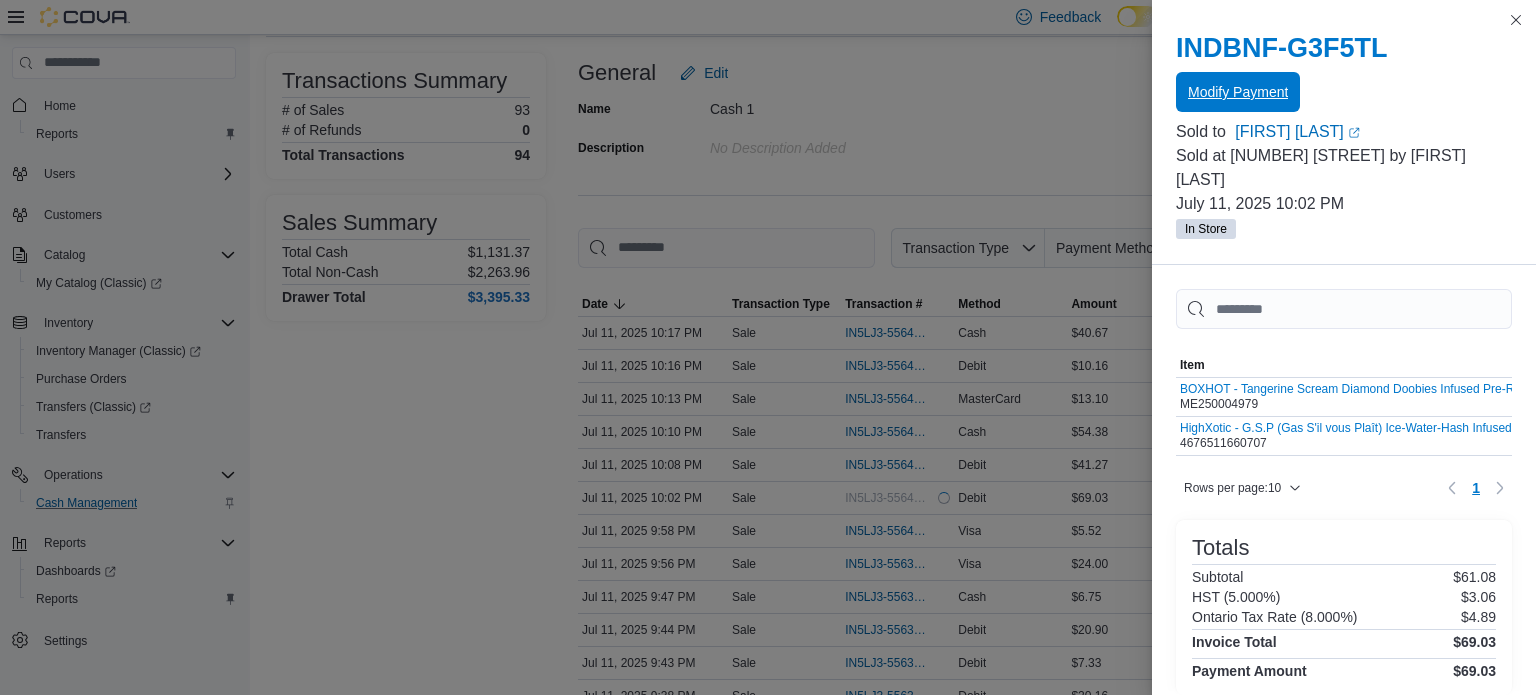 scroll, scrollTop: 0, scrollLeft: 0, axis: both 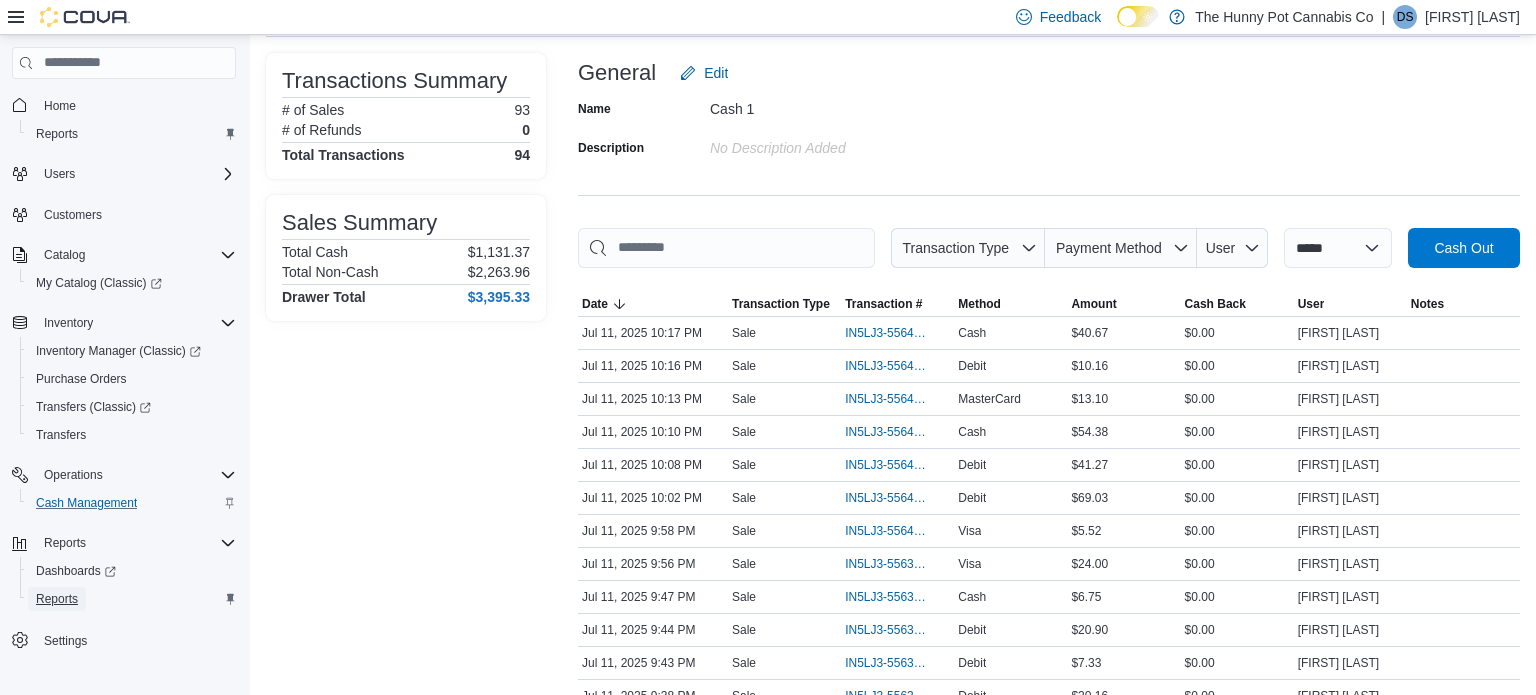 click on "Reports" at bounding box center [57, 599] 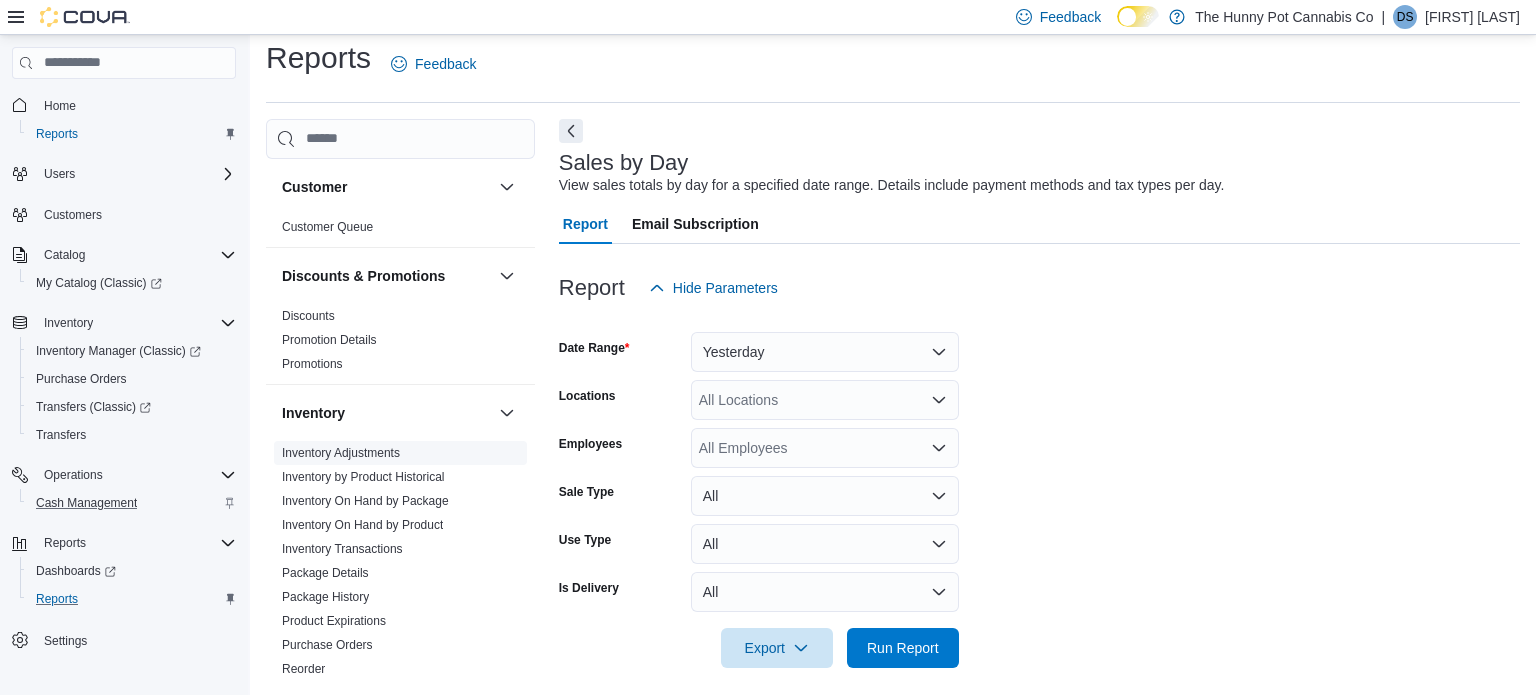 scroll, scrollTop: 25, scrollLeft: 0, axis: vertical 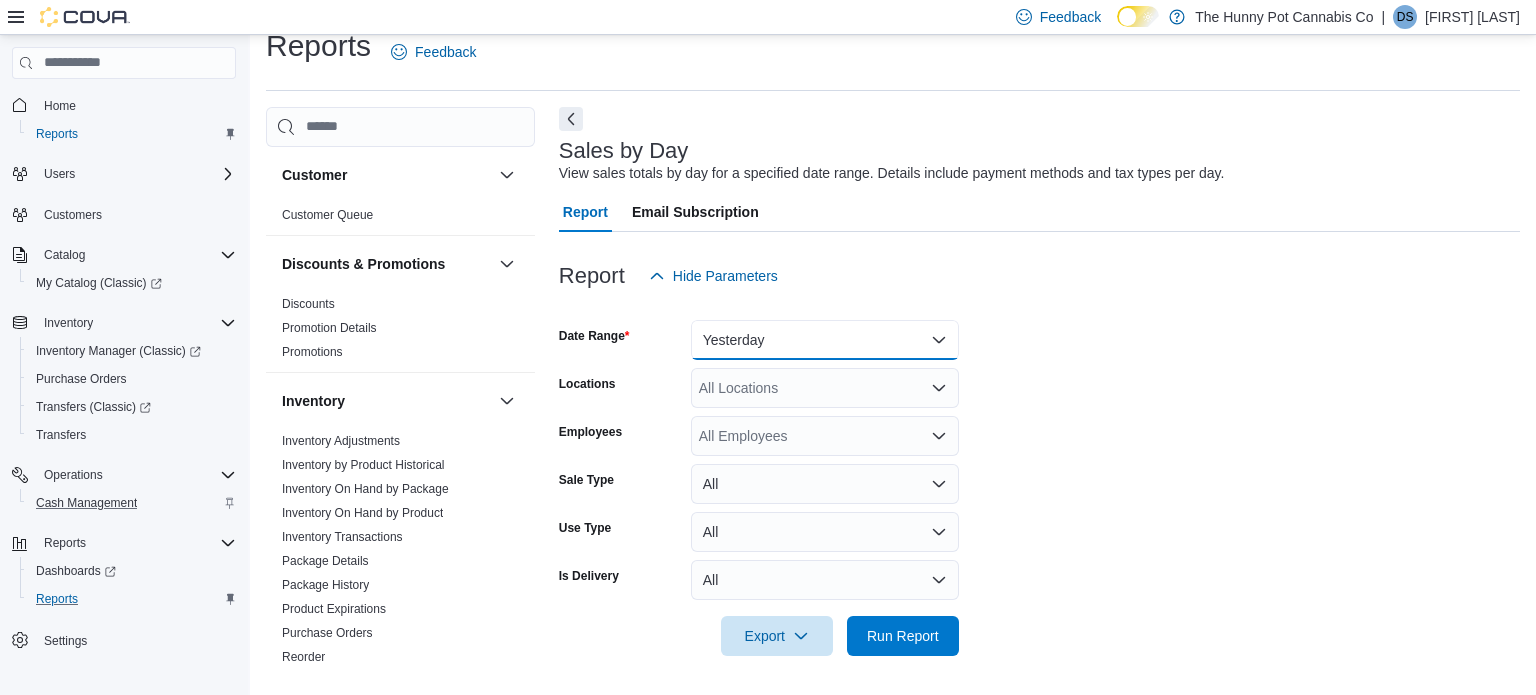 click on "Yesterday" at bounding box center (825, 340) 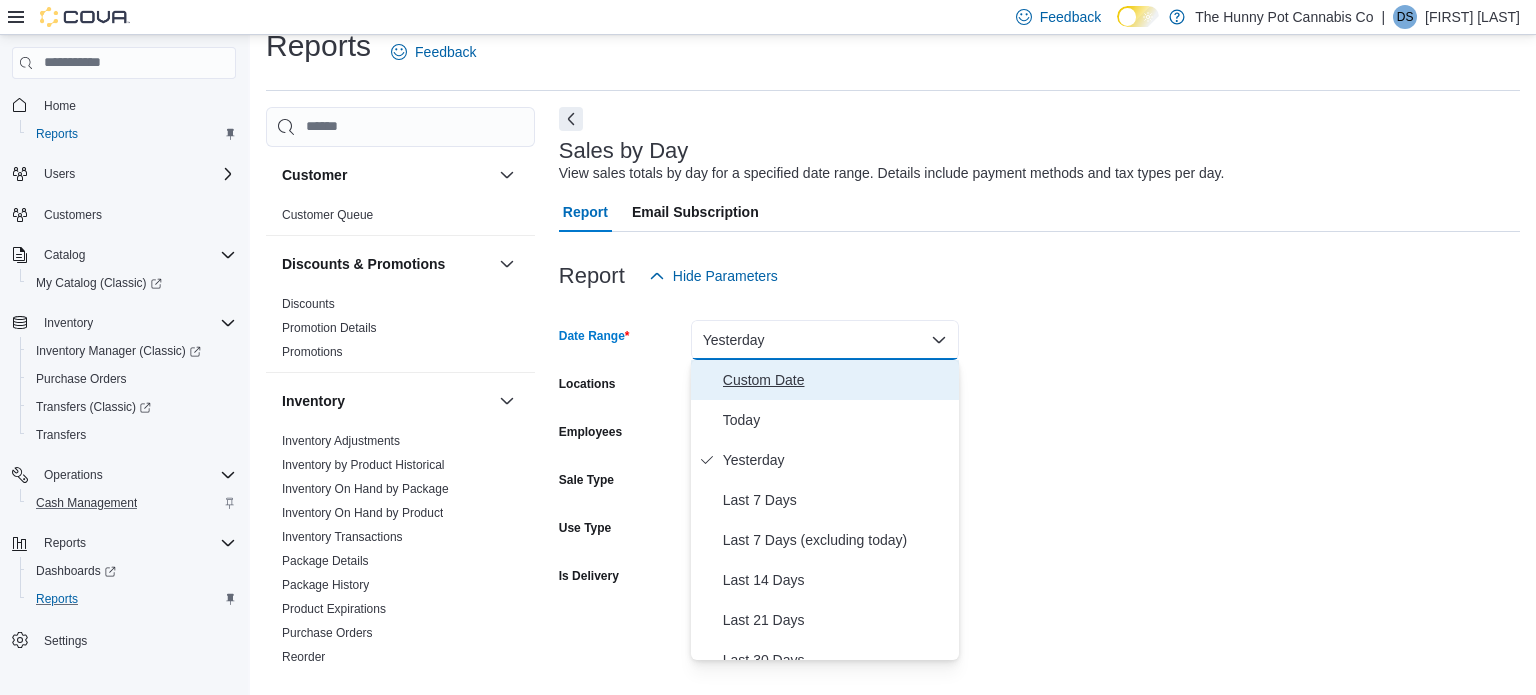 click on "Custom Date" at bounding box center (837, 380) 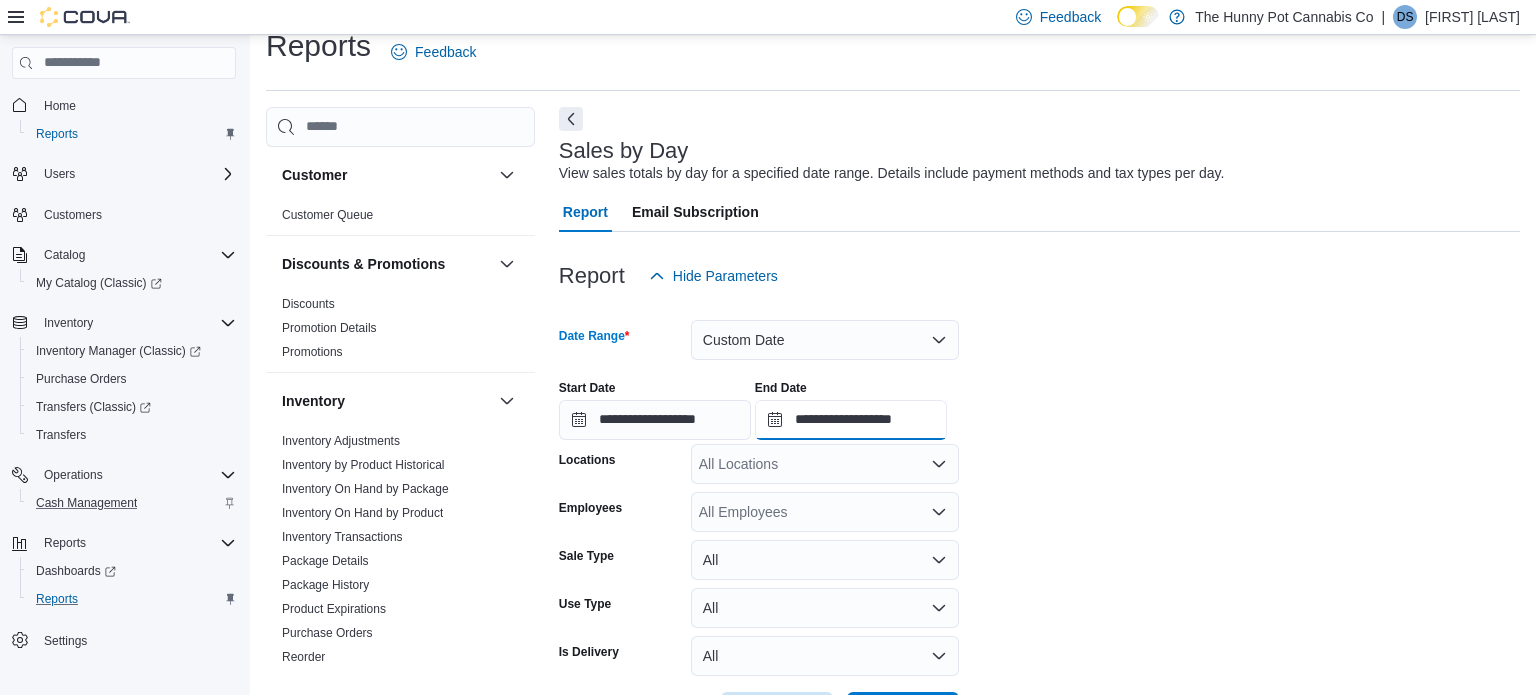 click on "**********" at bounding box center [851, 420] 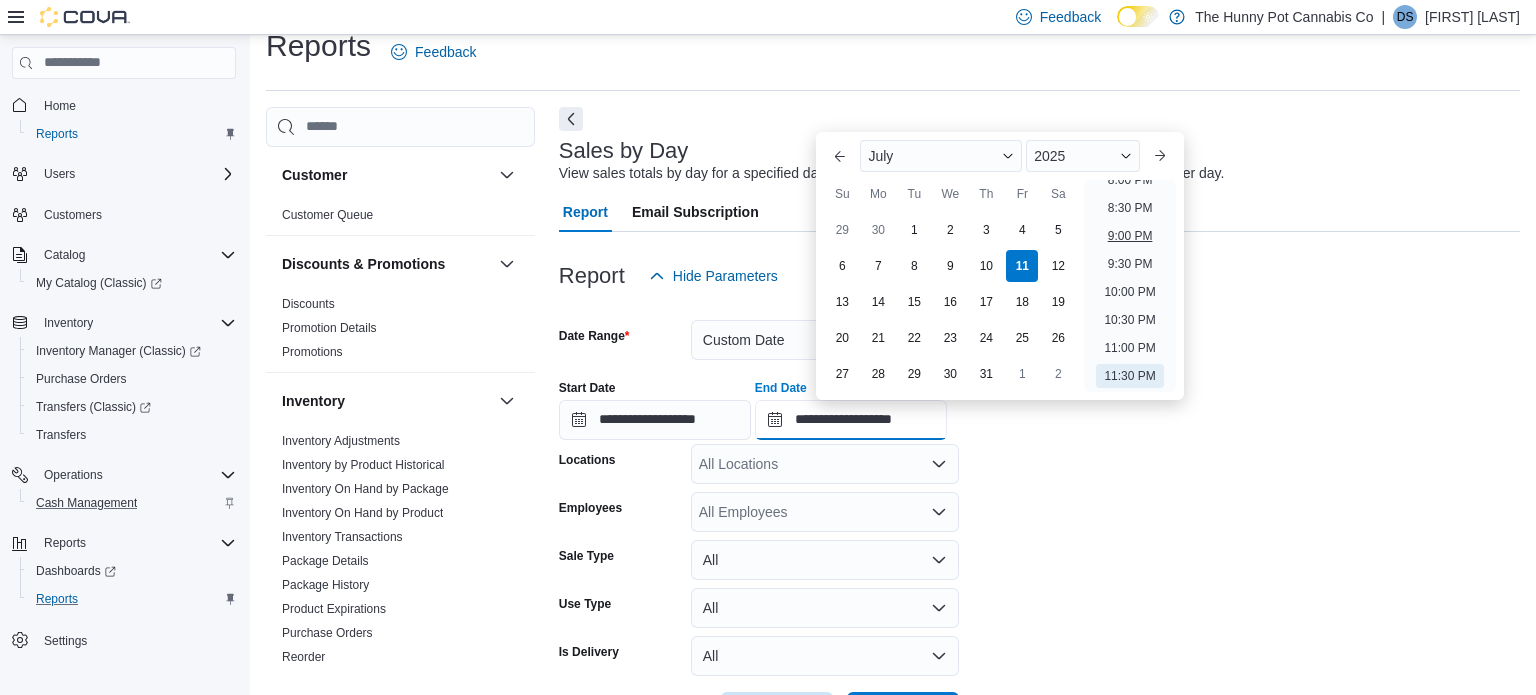 scroll, scrollTop: 991, scrollLeft: 0, axis: vertical 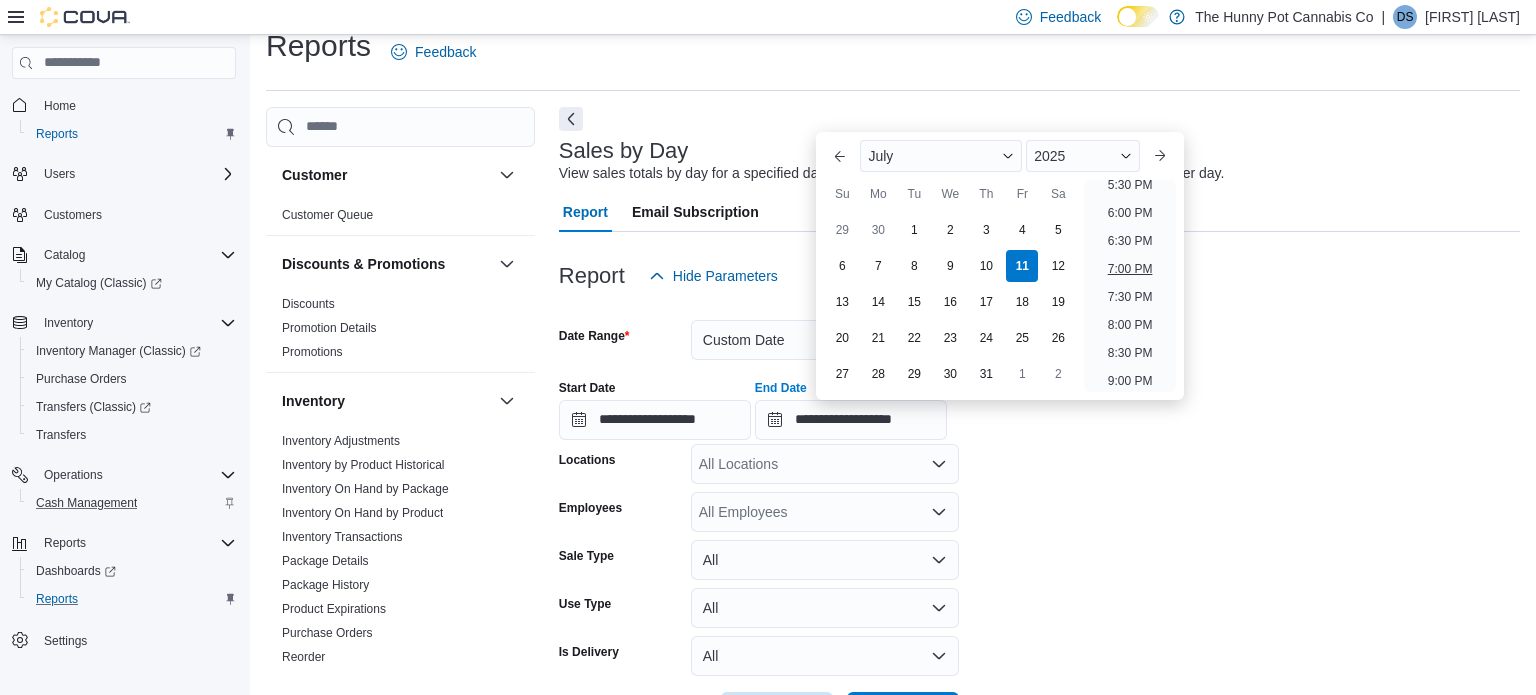 click on "7:00 PM" at bounding box center (1130, 269) 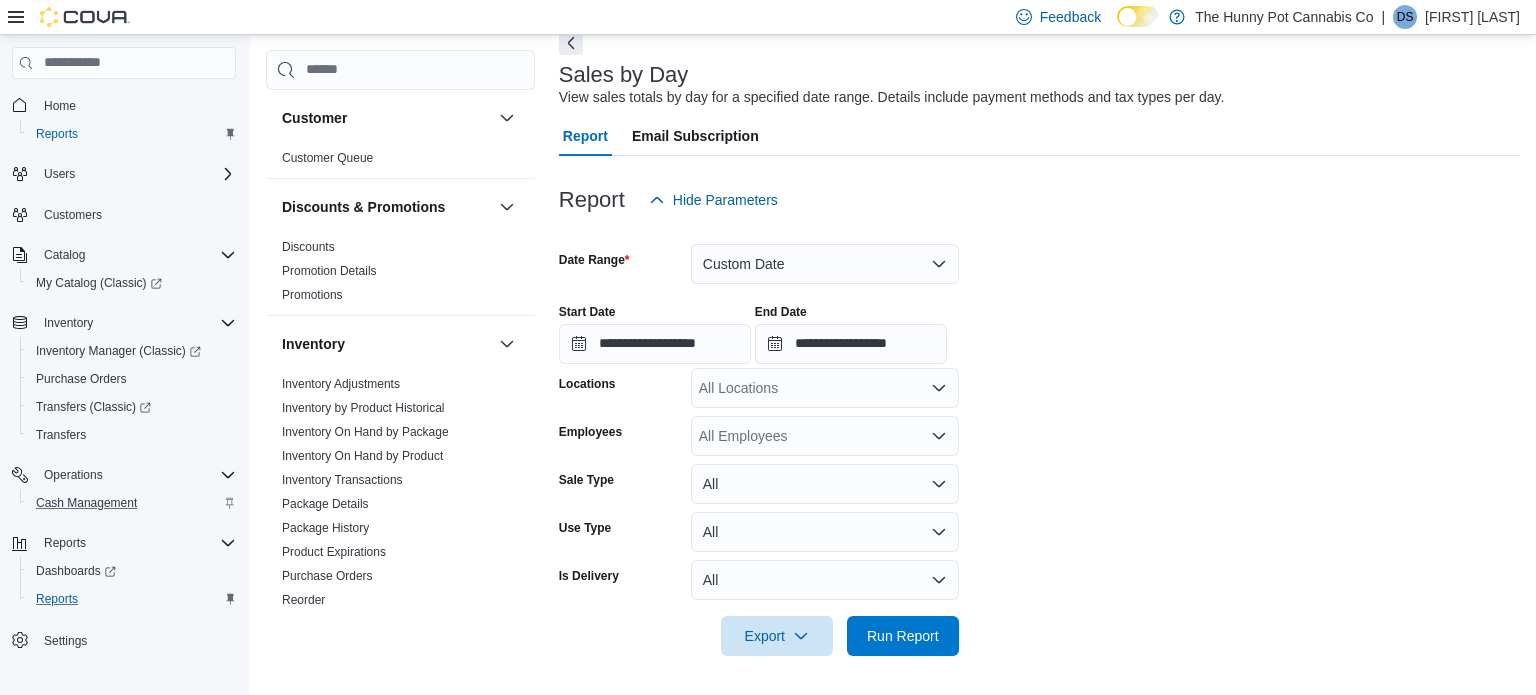 scroll, scrollTop: 100, scrollLeft: 0, axis: vertical 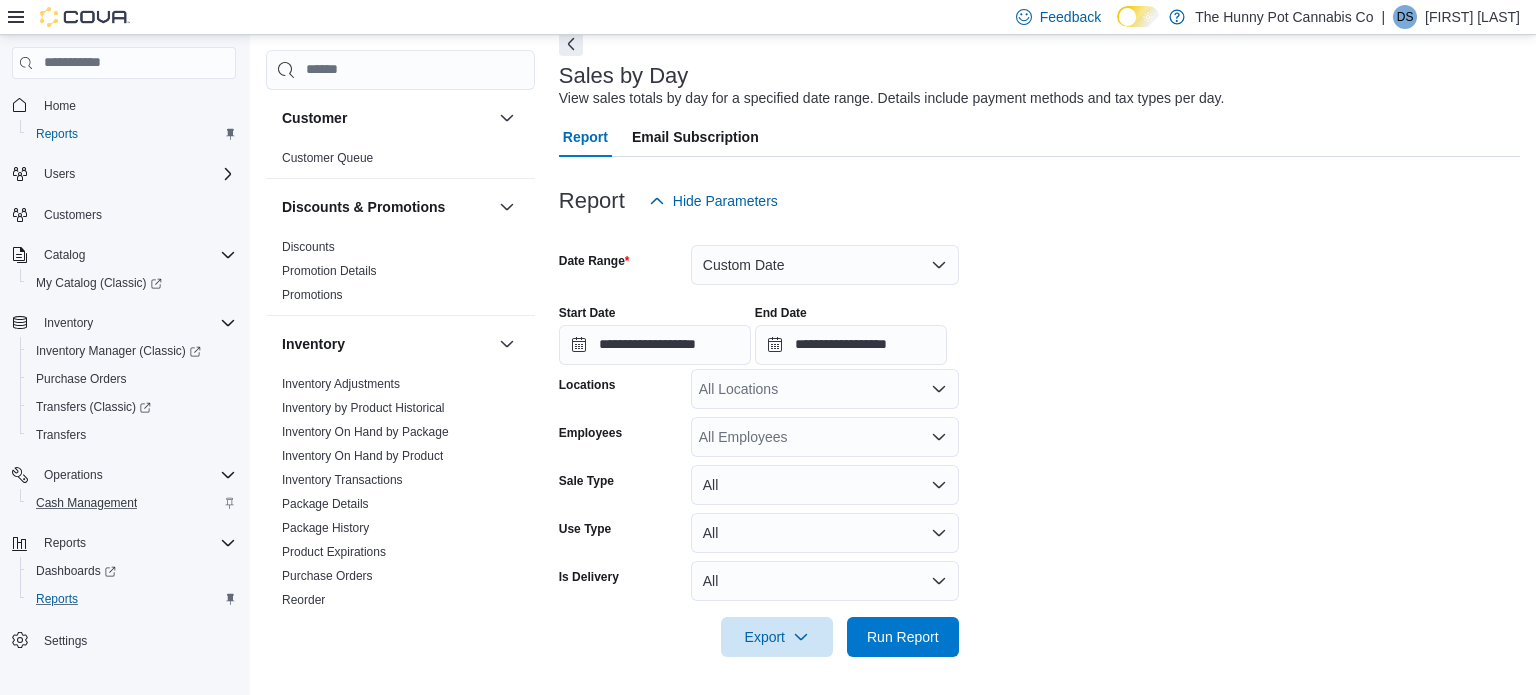 click on "All Locations" at bounding box center (825, 389) 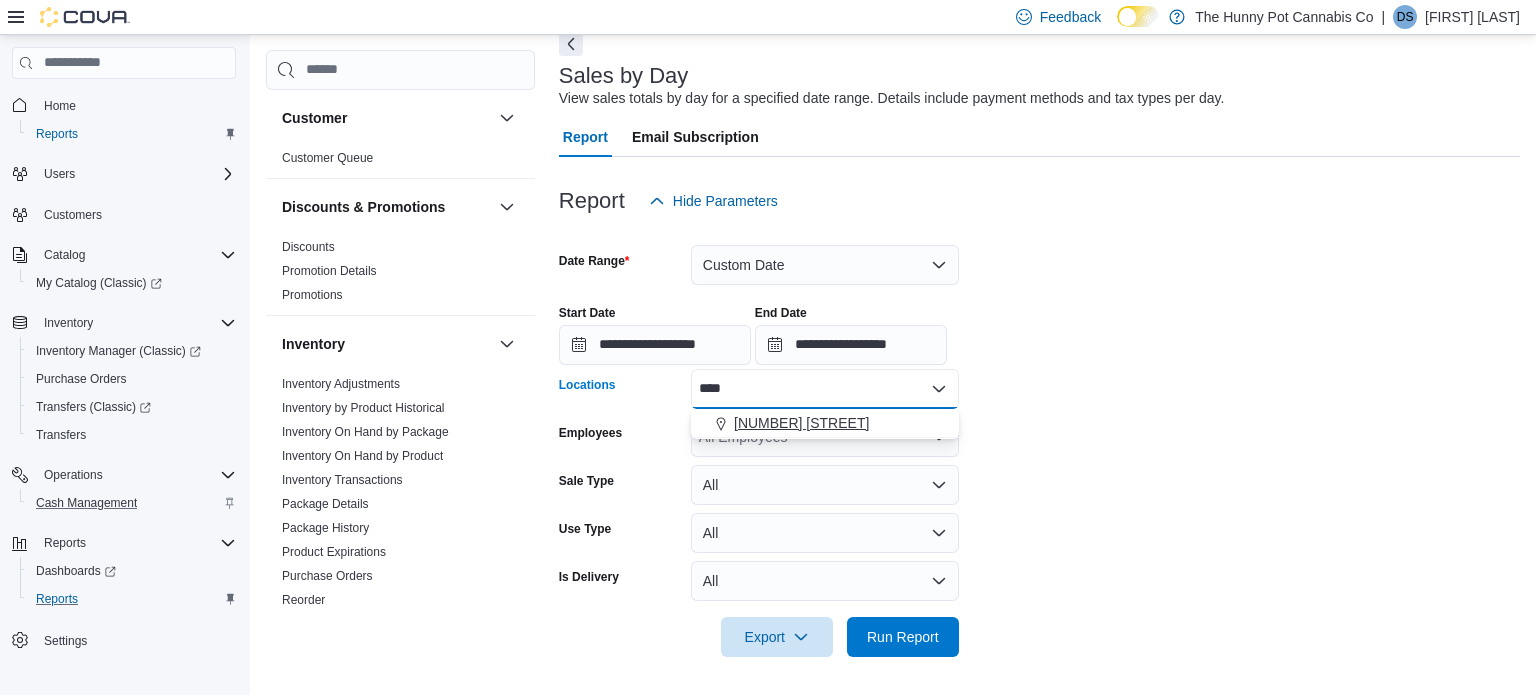 type on "****" 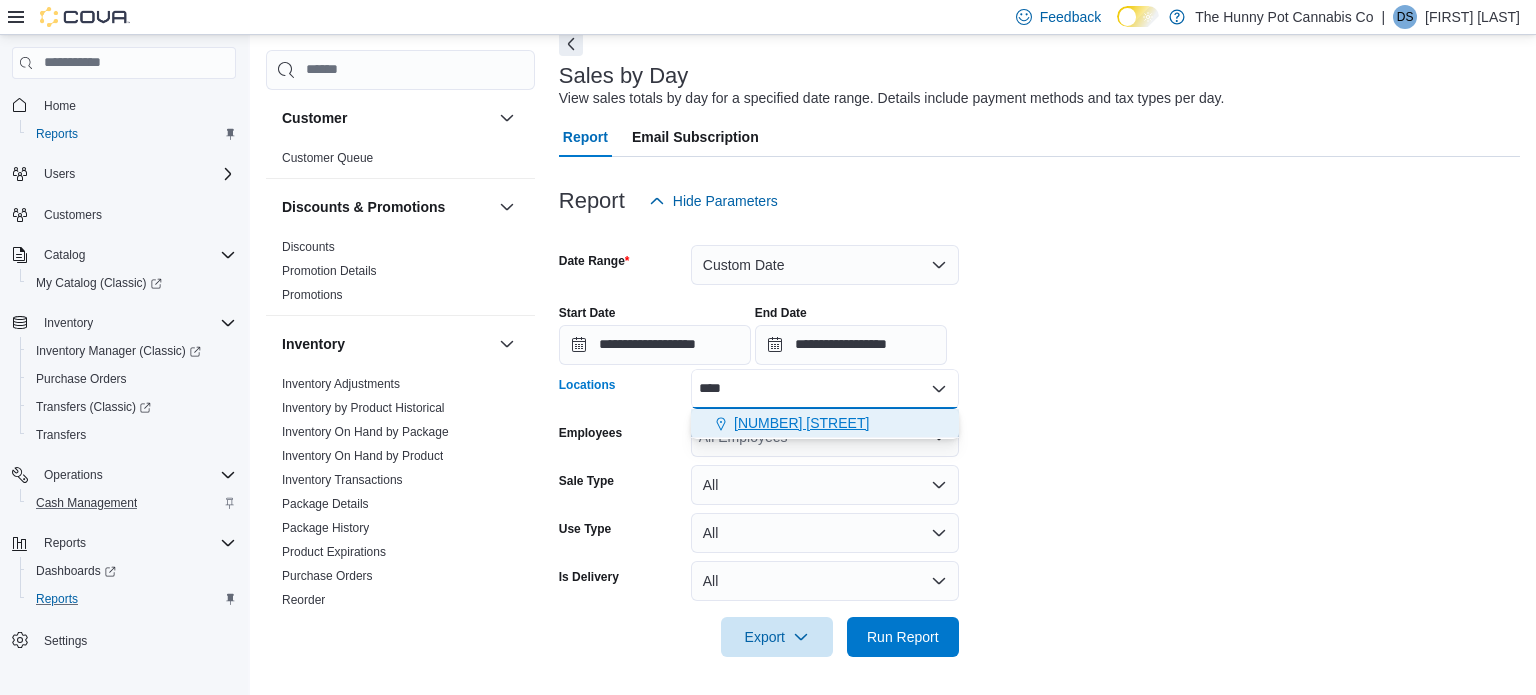 click on "[NUMBER] [STREET]" at bounding box center (801, 423) 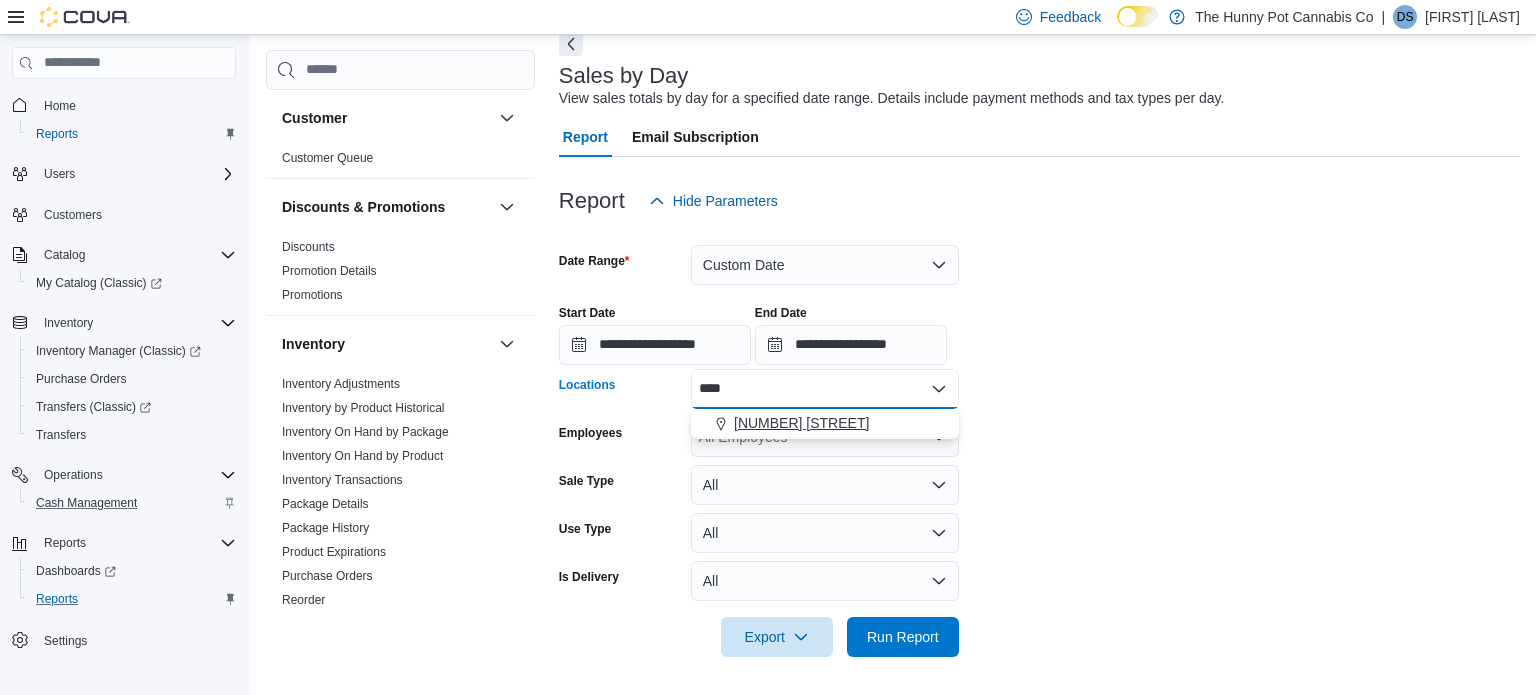type 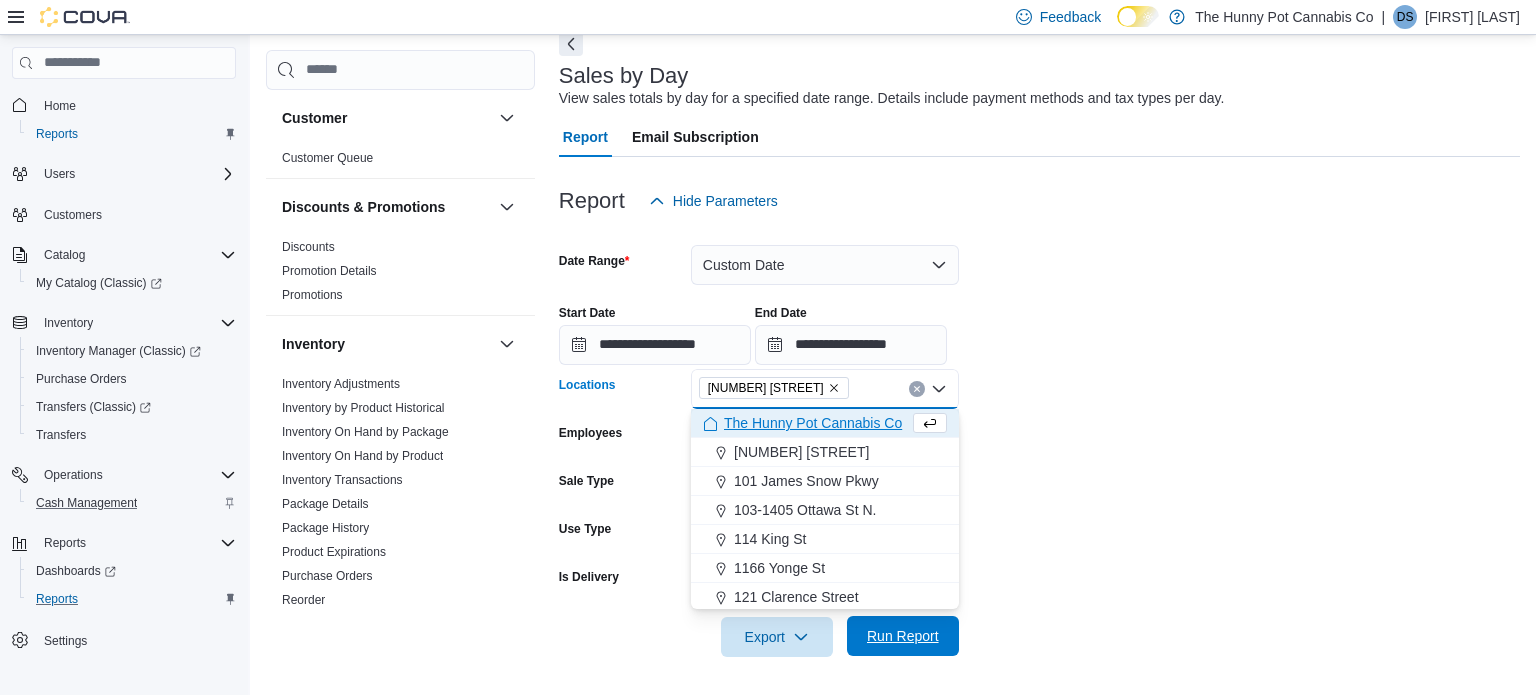 click on "Run Report" at bounding box center [903, 636] 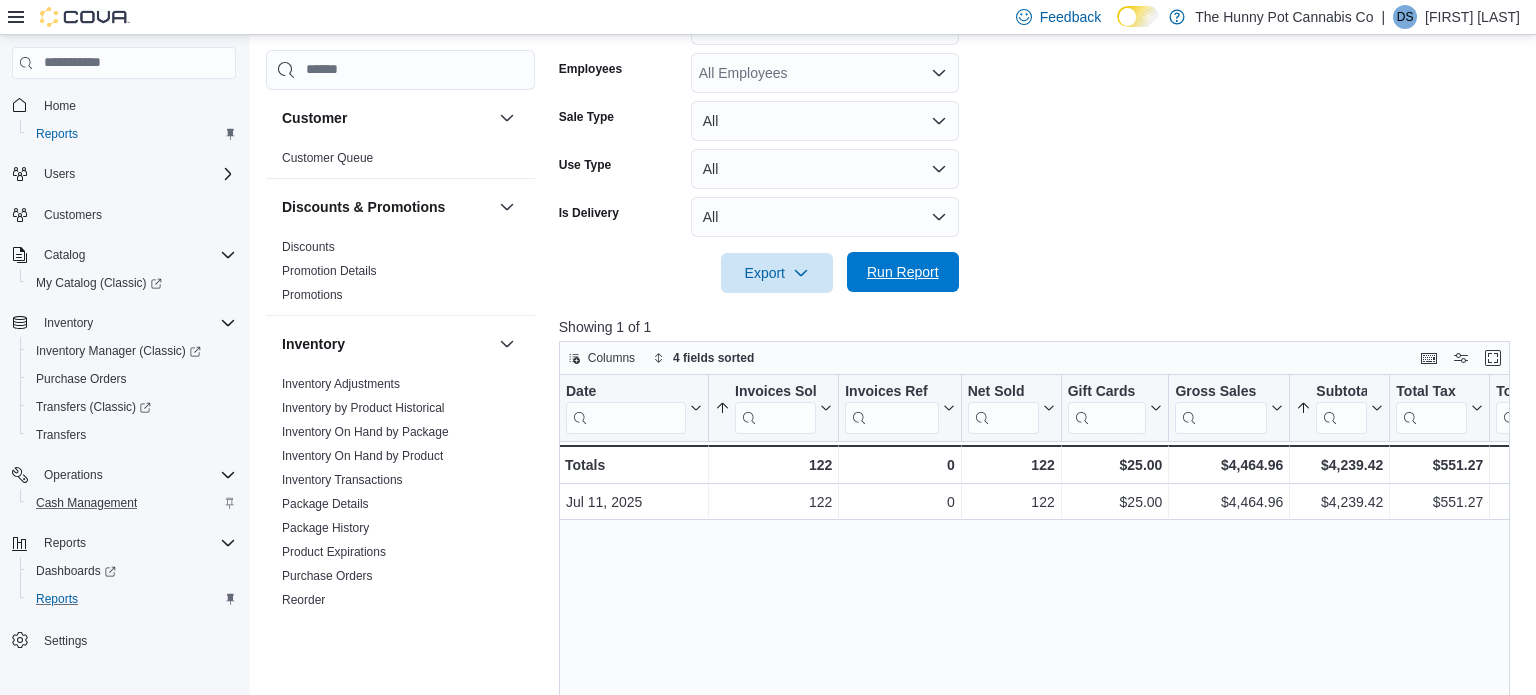scroll, scrollTop: 460, scrollLeft: 0, axis: vertical 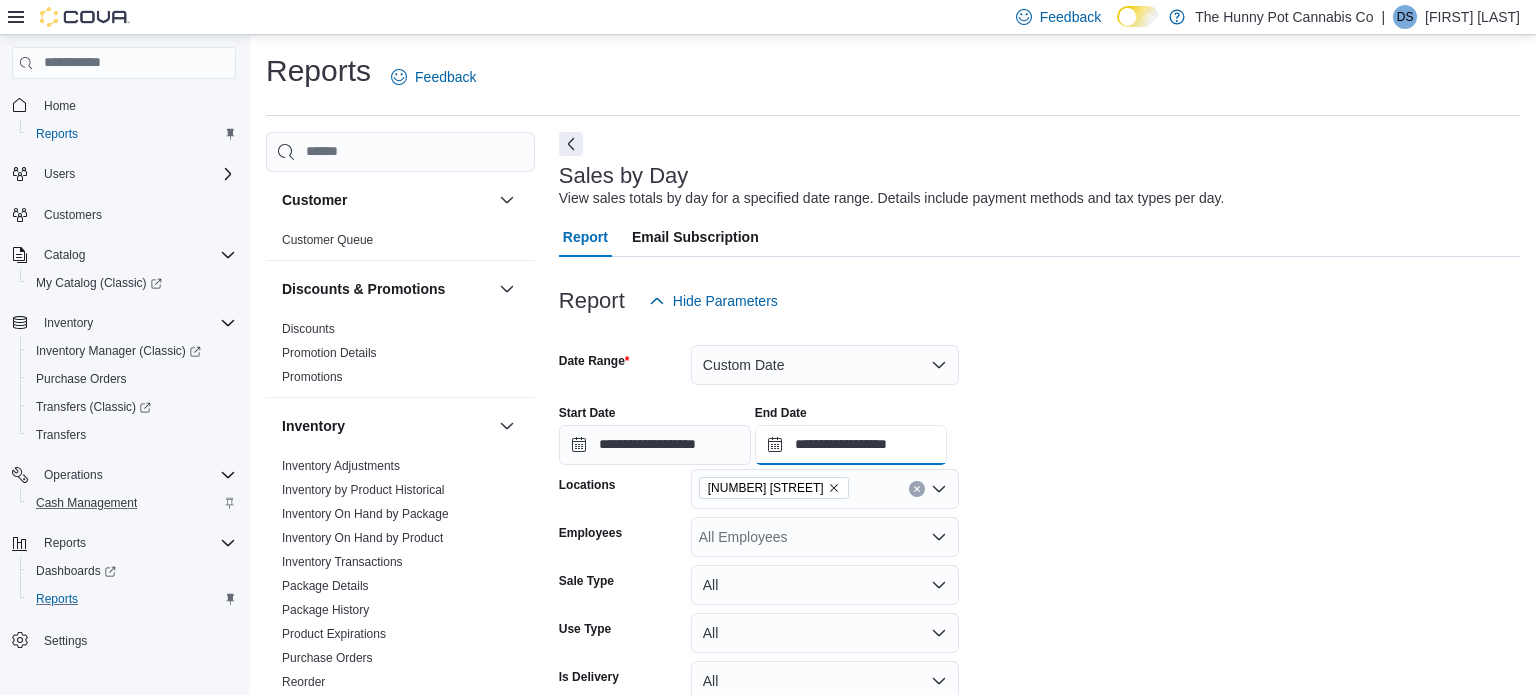 click on "**********" at bounding box center [851, 445] 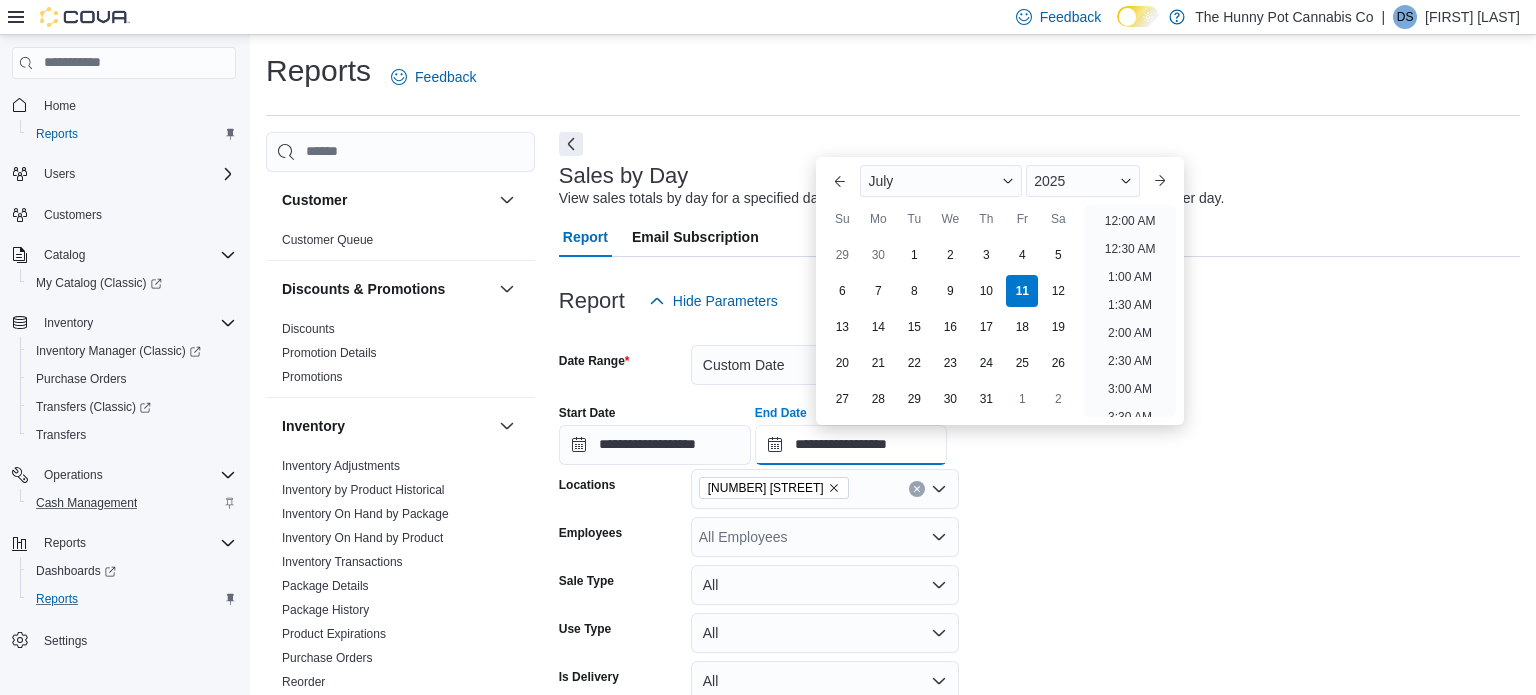 scroll, scrollTop: 1126, scrollLeft: 0, axis: vertical 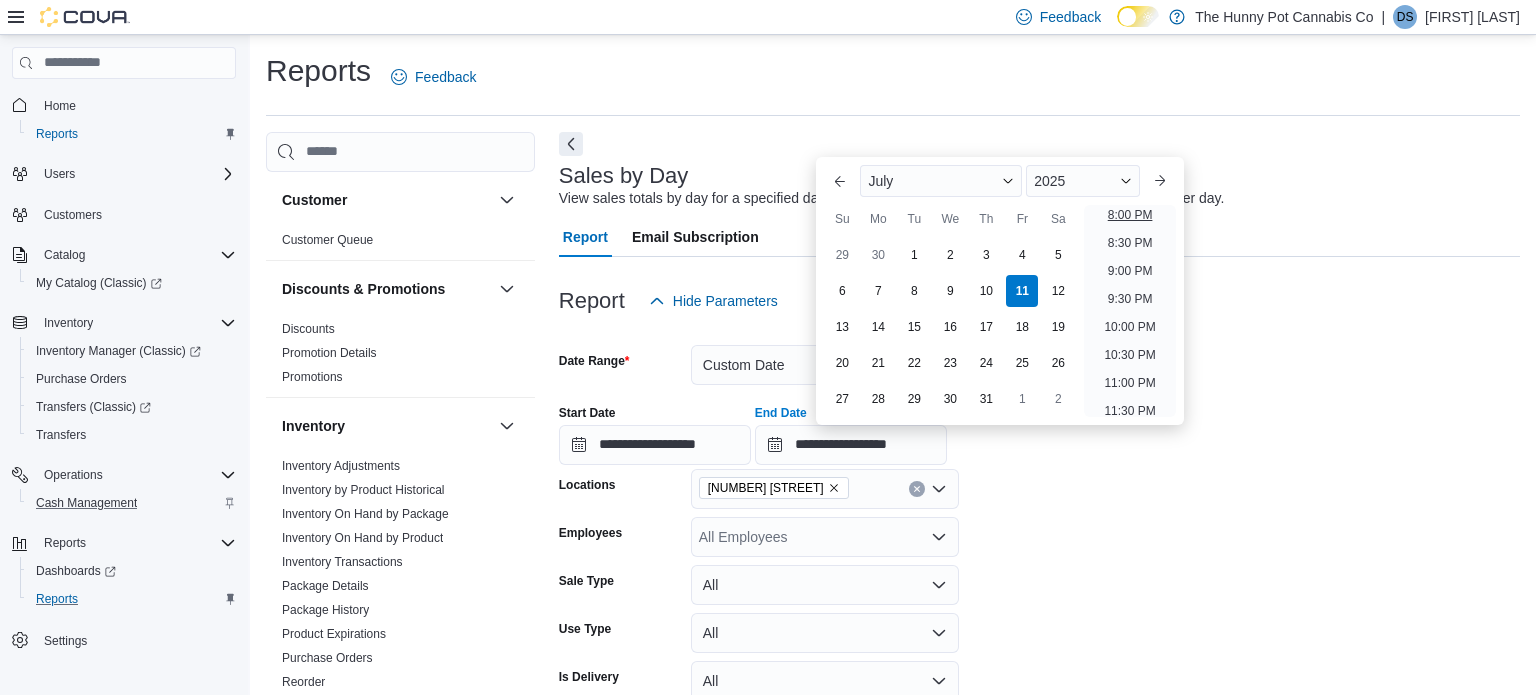 click on "8:00 PM" at bounding box center (1130, 215) 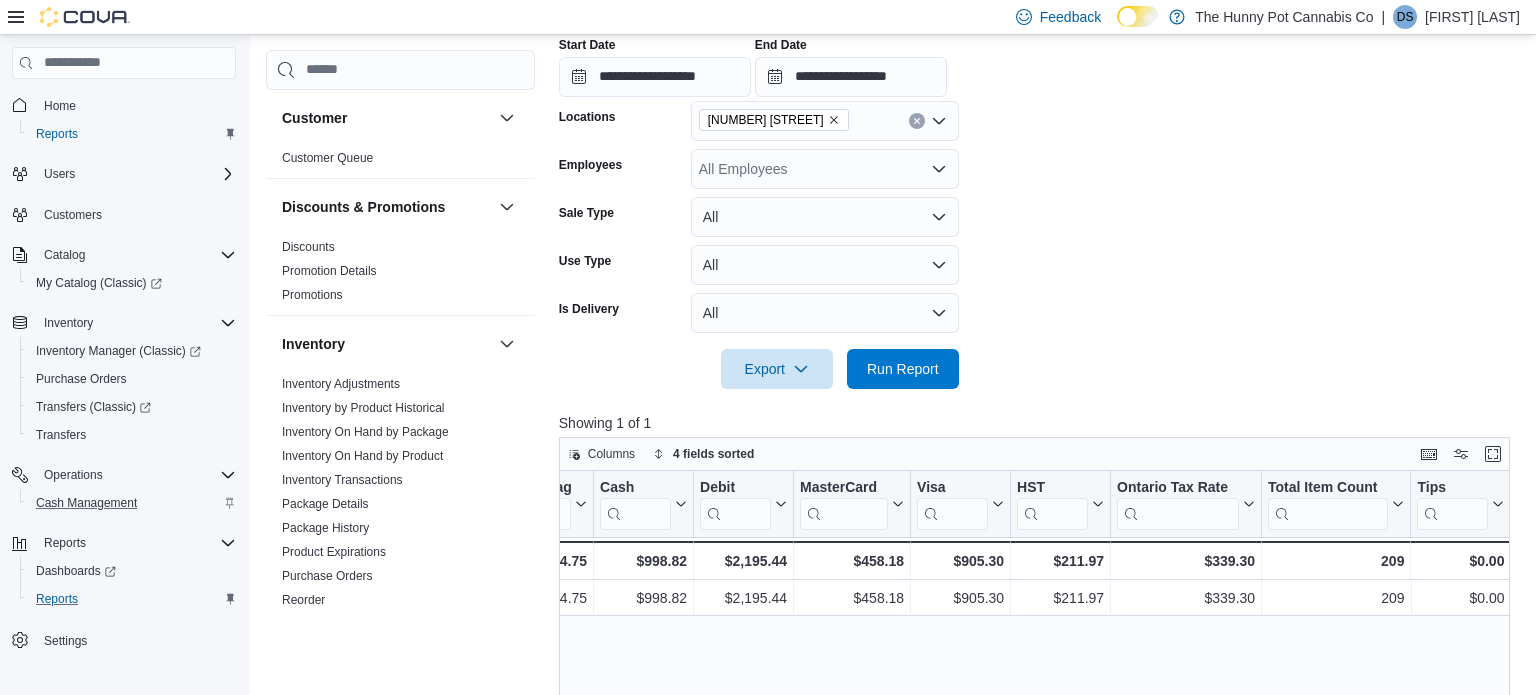 scroll, scrollTop: 370, scrollLeft: 0, axis: vertical 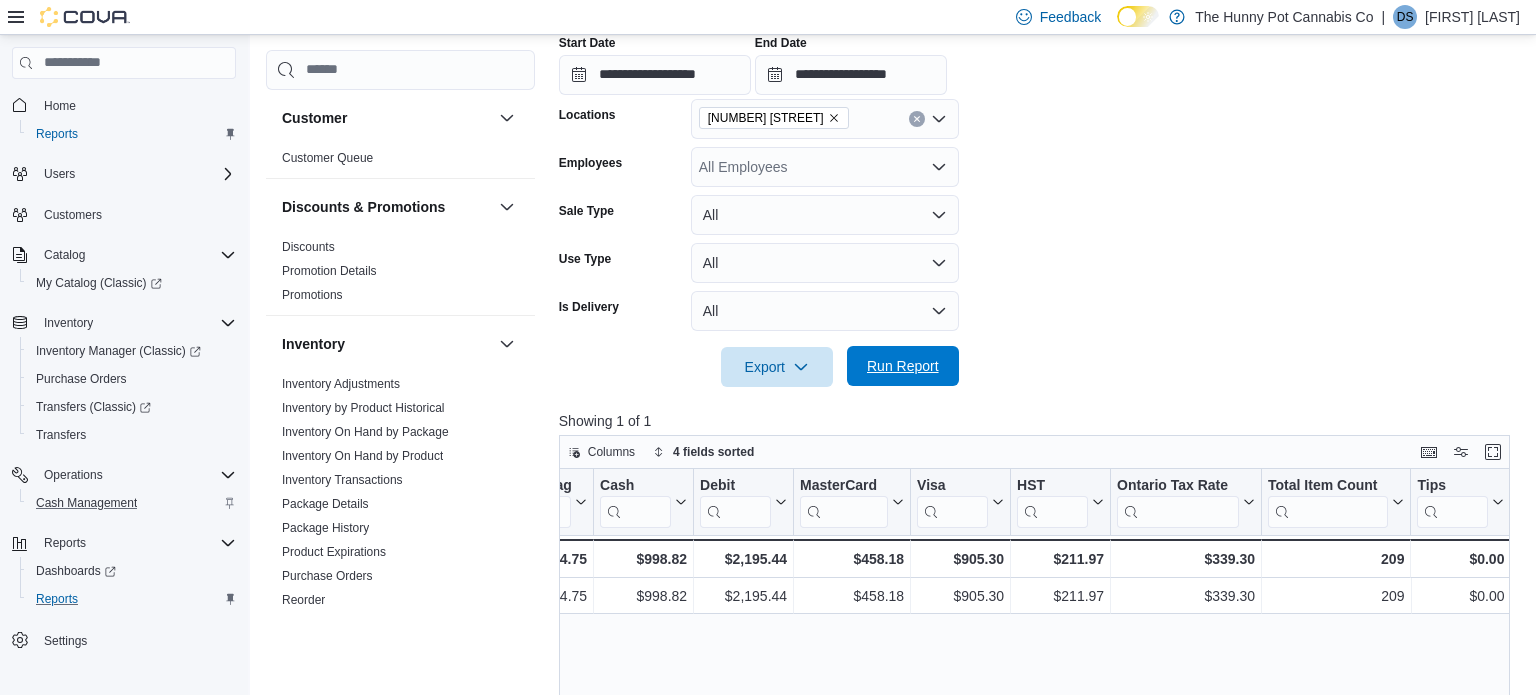 click on "Run Report" at bounding box center [903, 366] 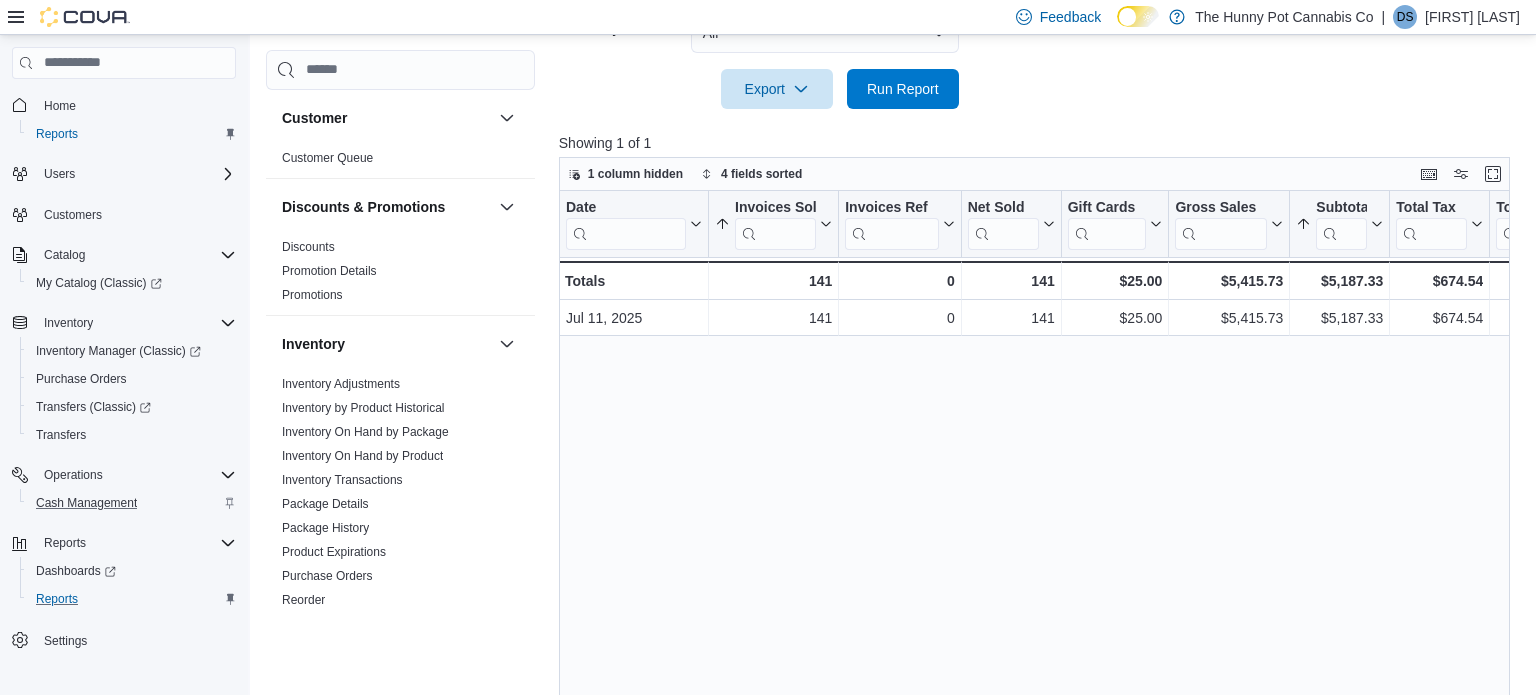 scroll, scrollTop: 652, scrollLeft: 0, axis: vertical 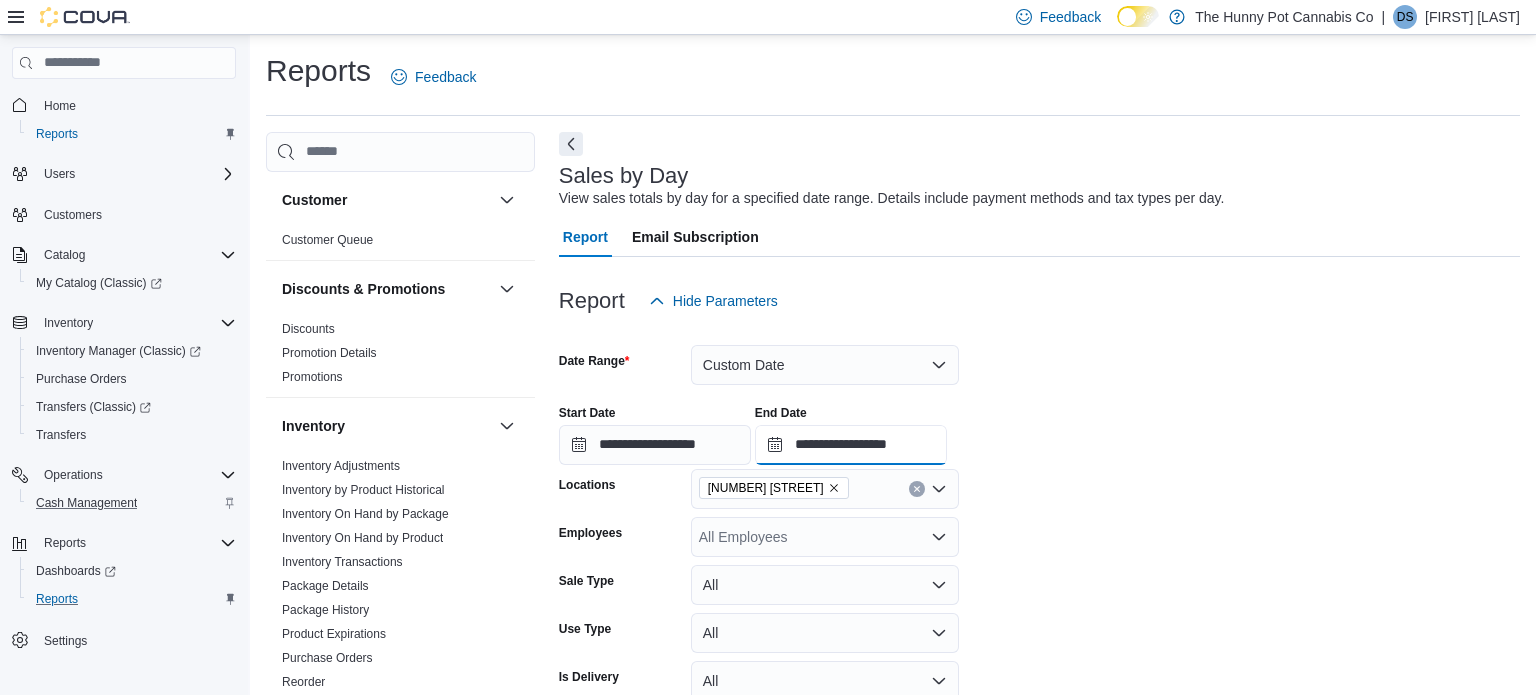 click on "**********" at bounding box center (851, 445) 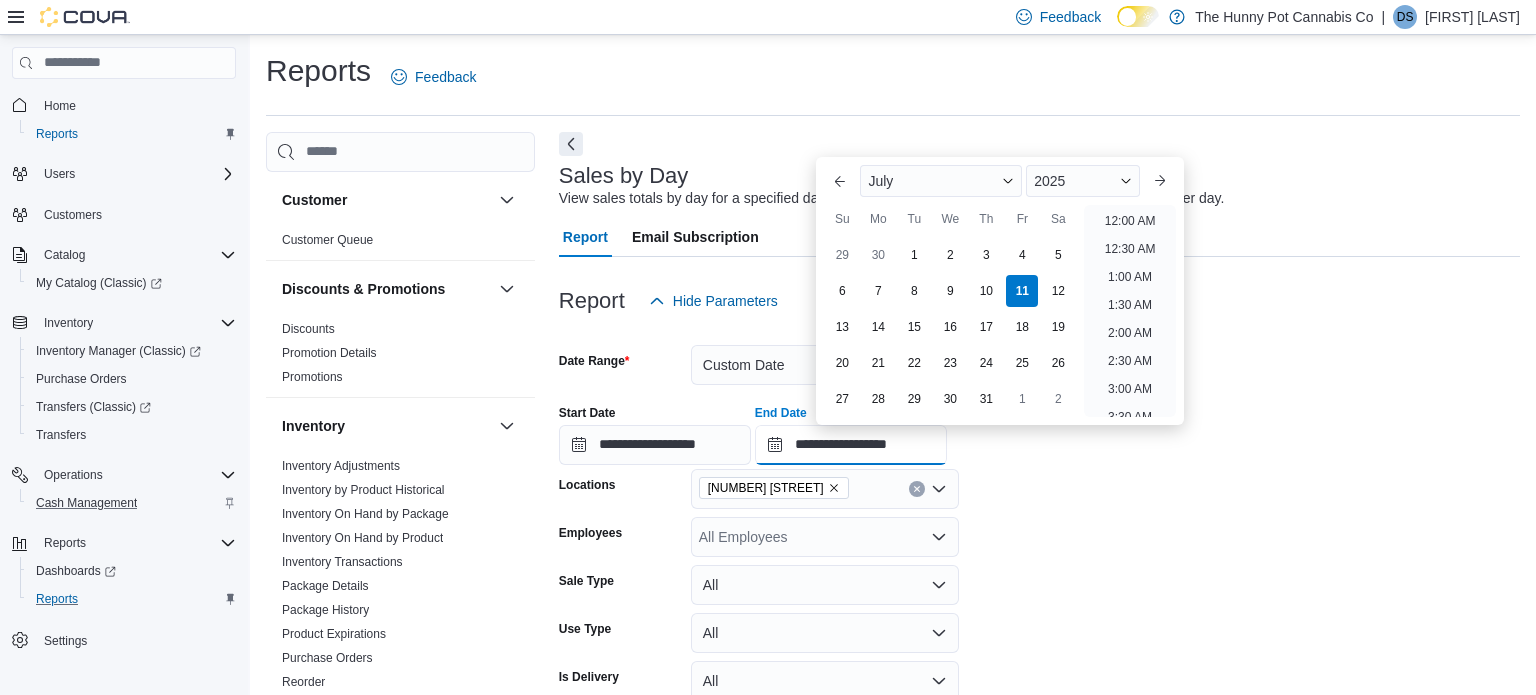 scroll, scrollTop: 1136, scrollLeft: 0, axis: vertical 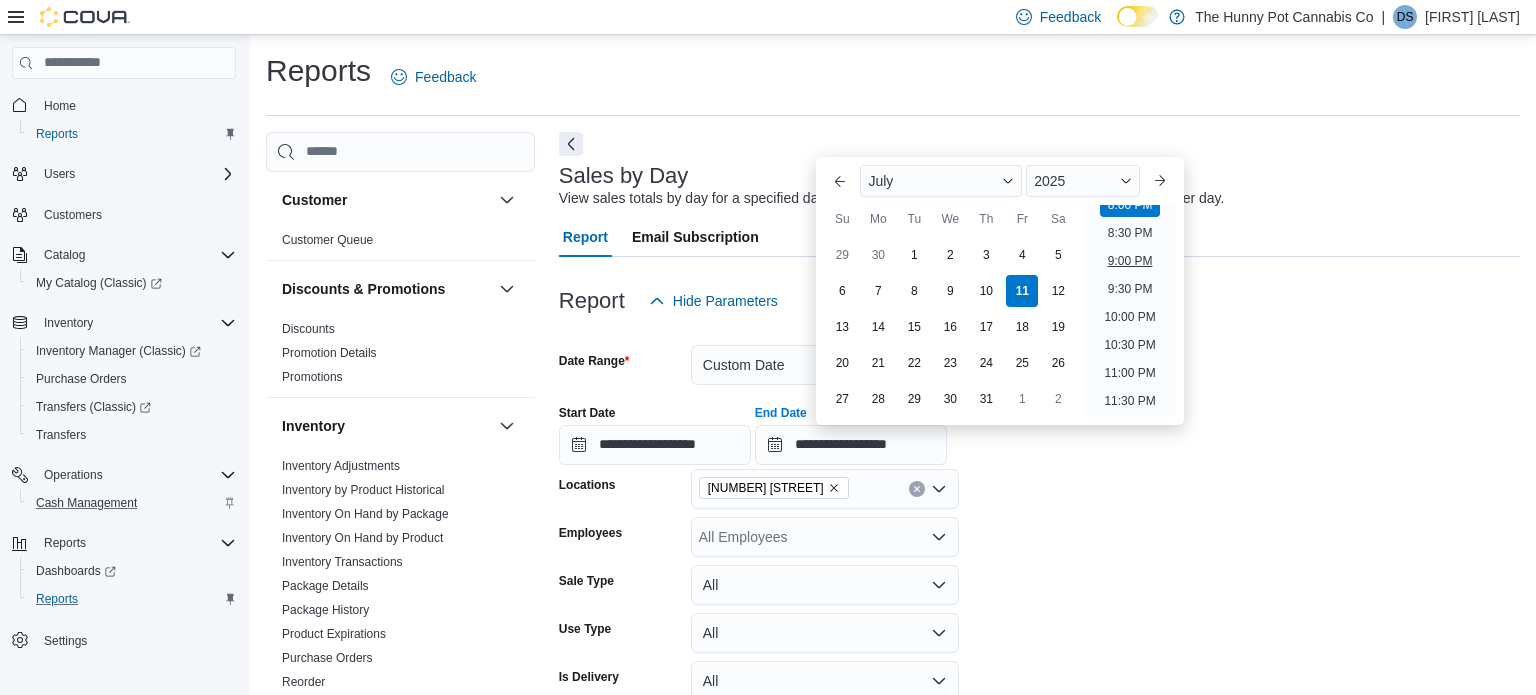 click on "9:00 PM" at bounding box center [1130, 261] 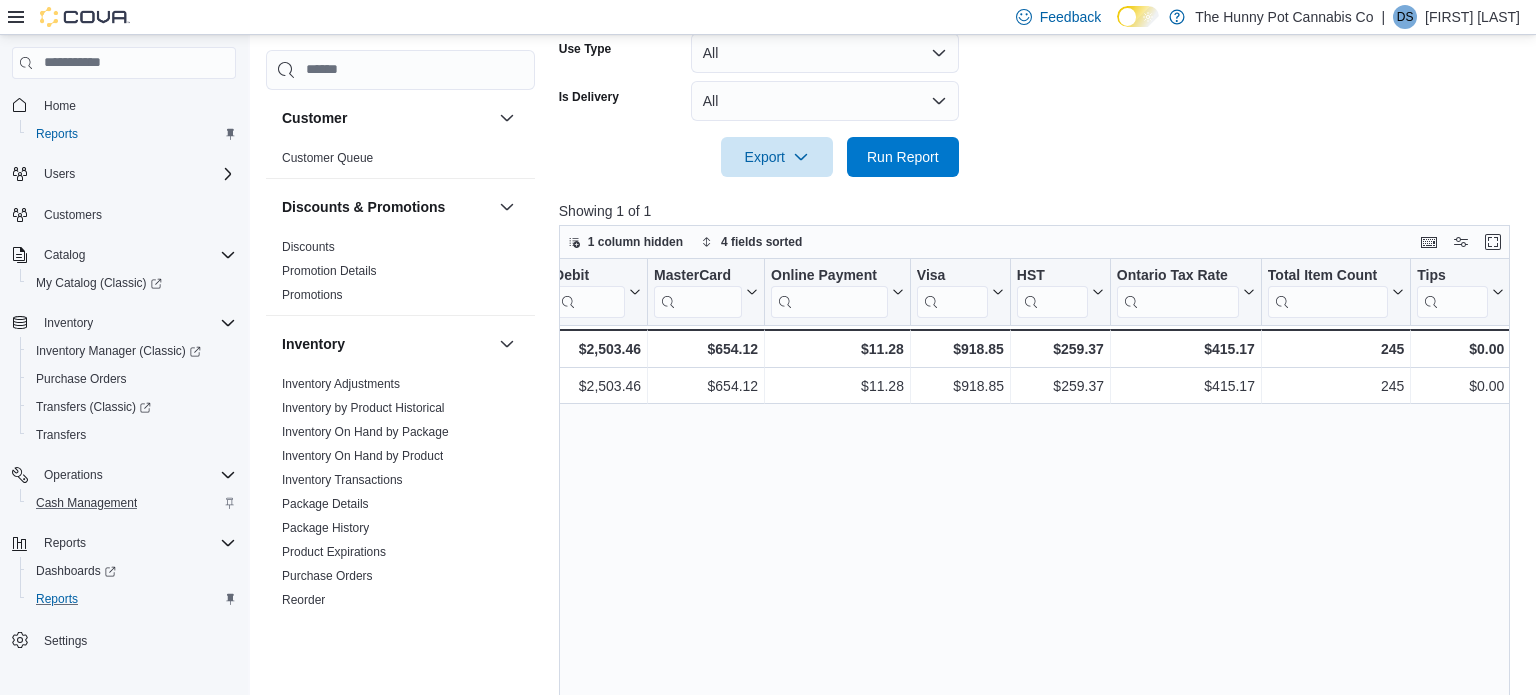scroll, scrollTop: 582, scrollLeft: 0, axis: vertical 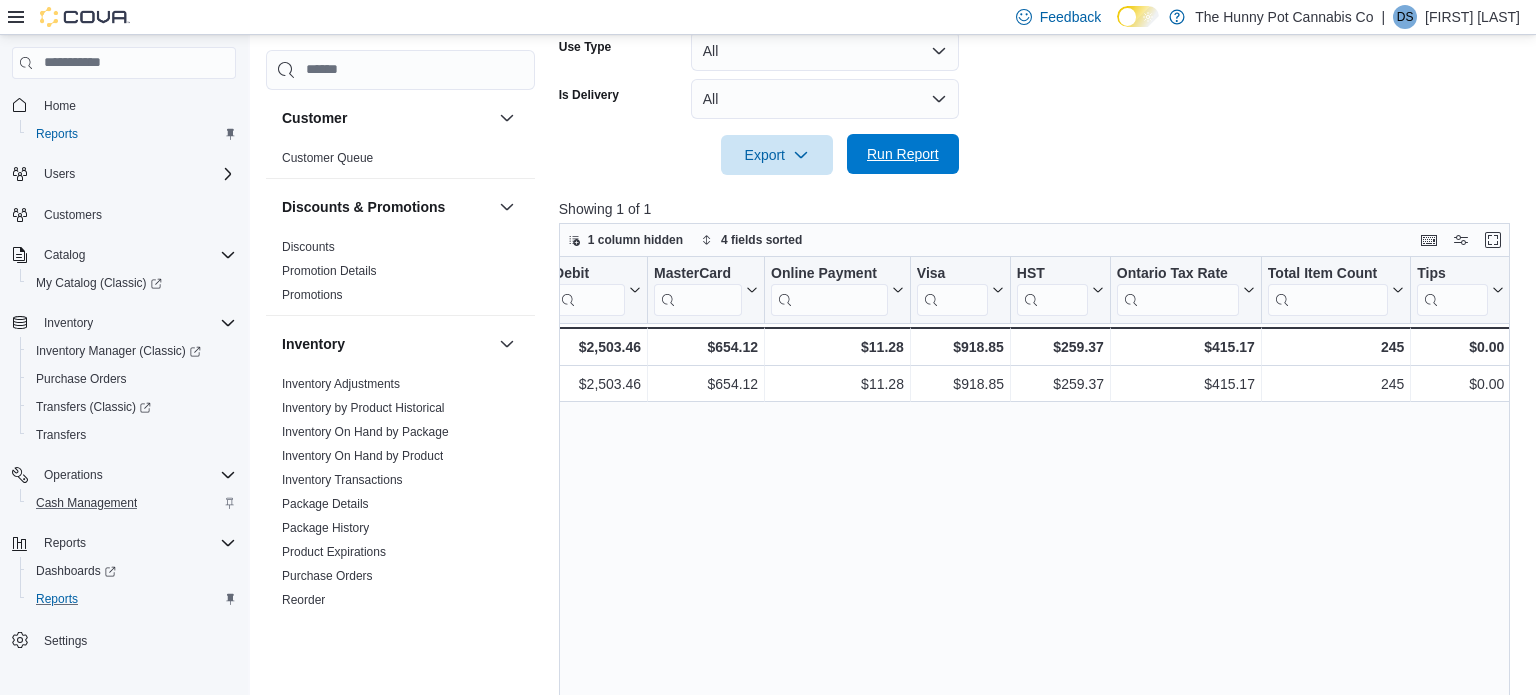 click on "Run Report" at bounding box center (903, 154) 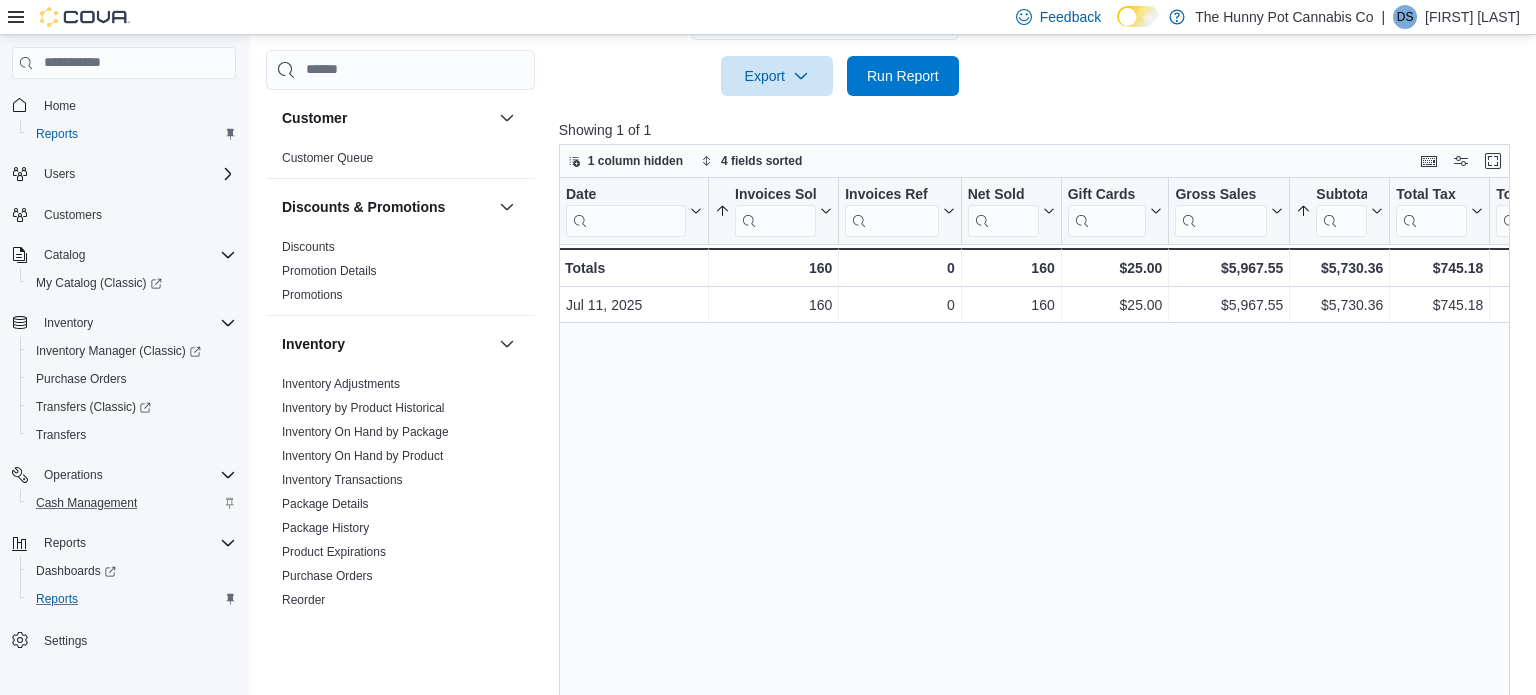 scroll, scrollTop: 663, scrollLeft: 0, axis: vertical 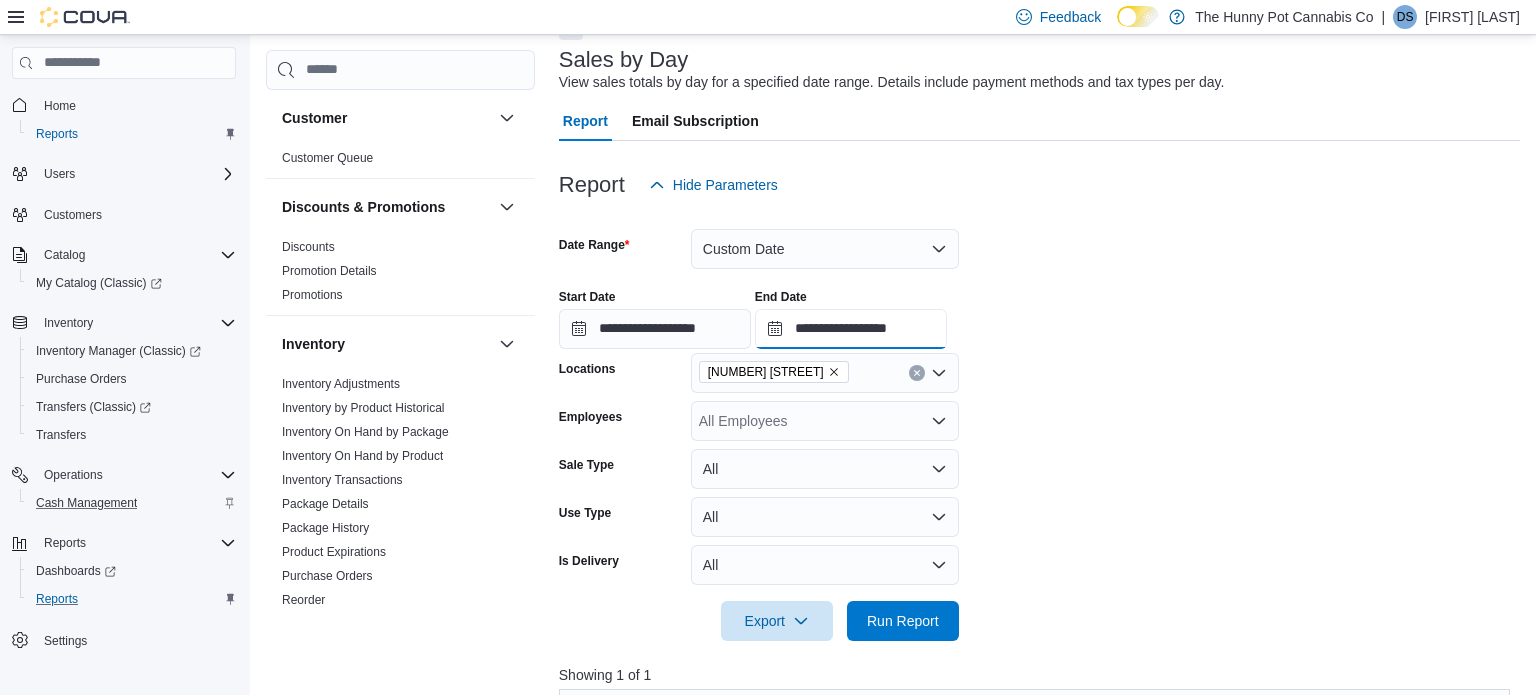 click on "**********" at bounding box center (851, 329) 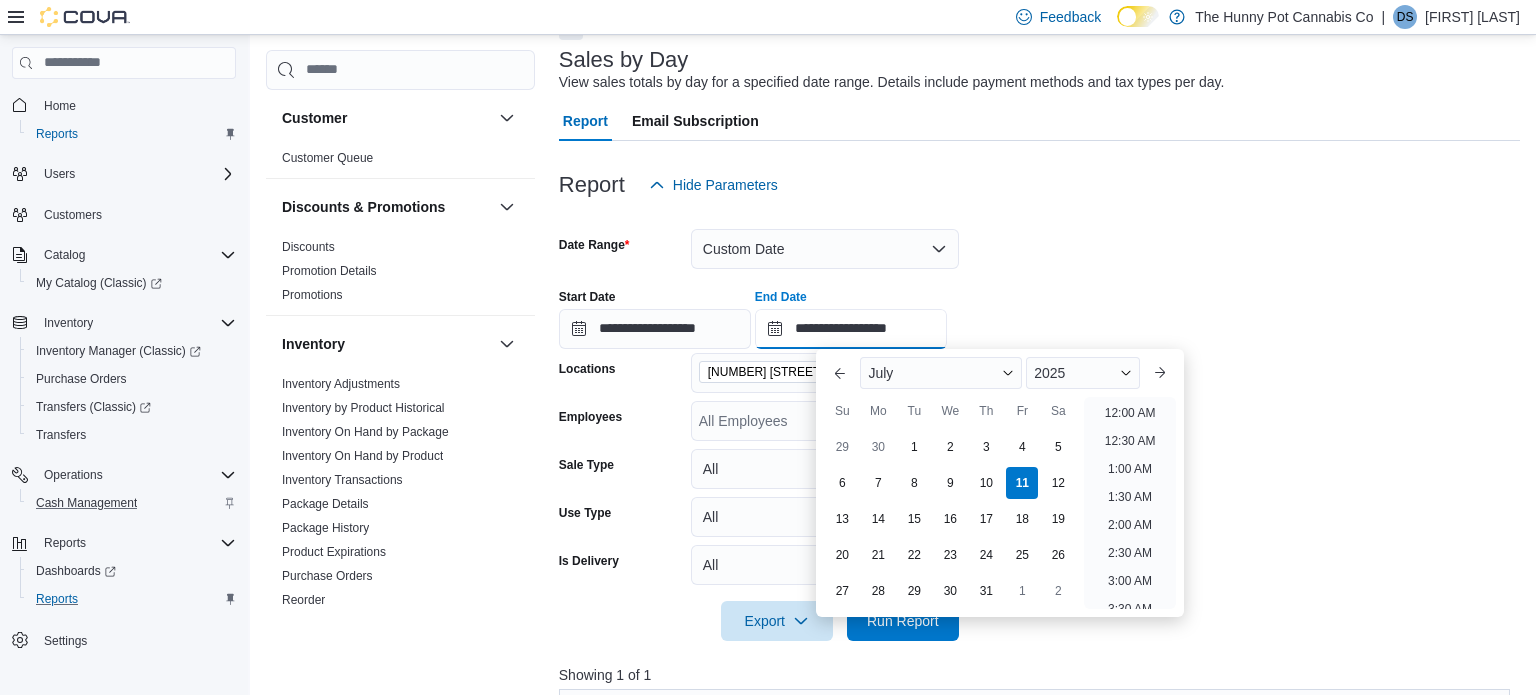 scroll, scrollTop: 1136, scrollLeft: 0, axis: vertical 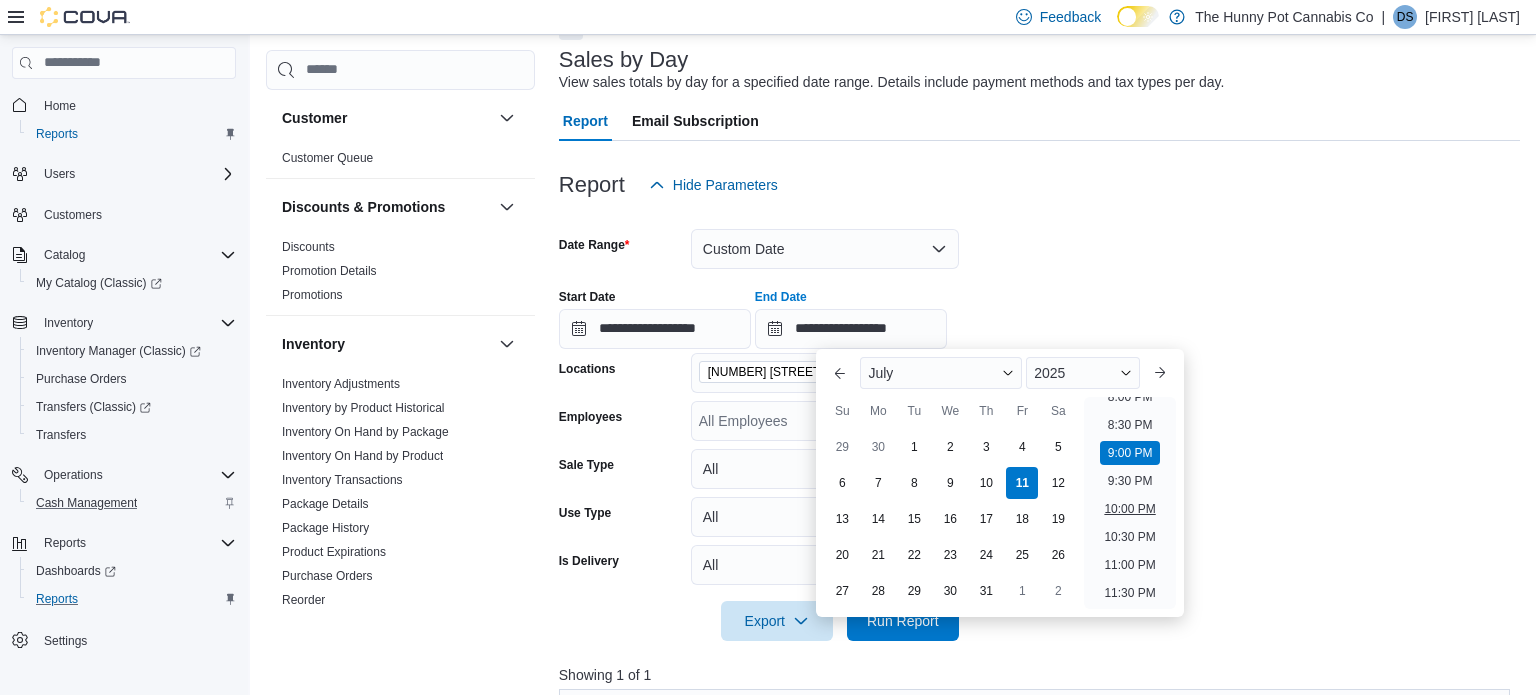 click on "10:00 PM" at bounding box center [1129, 509] 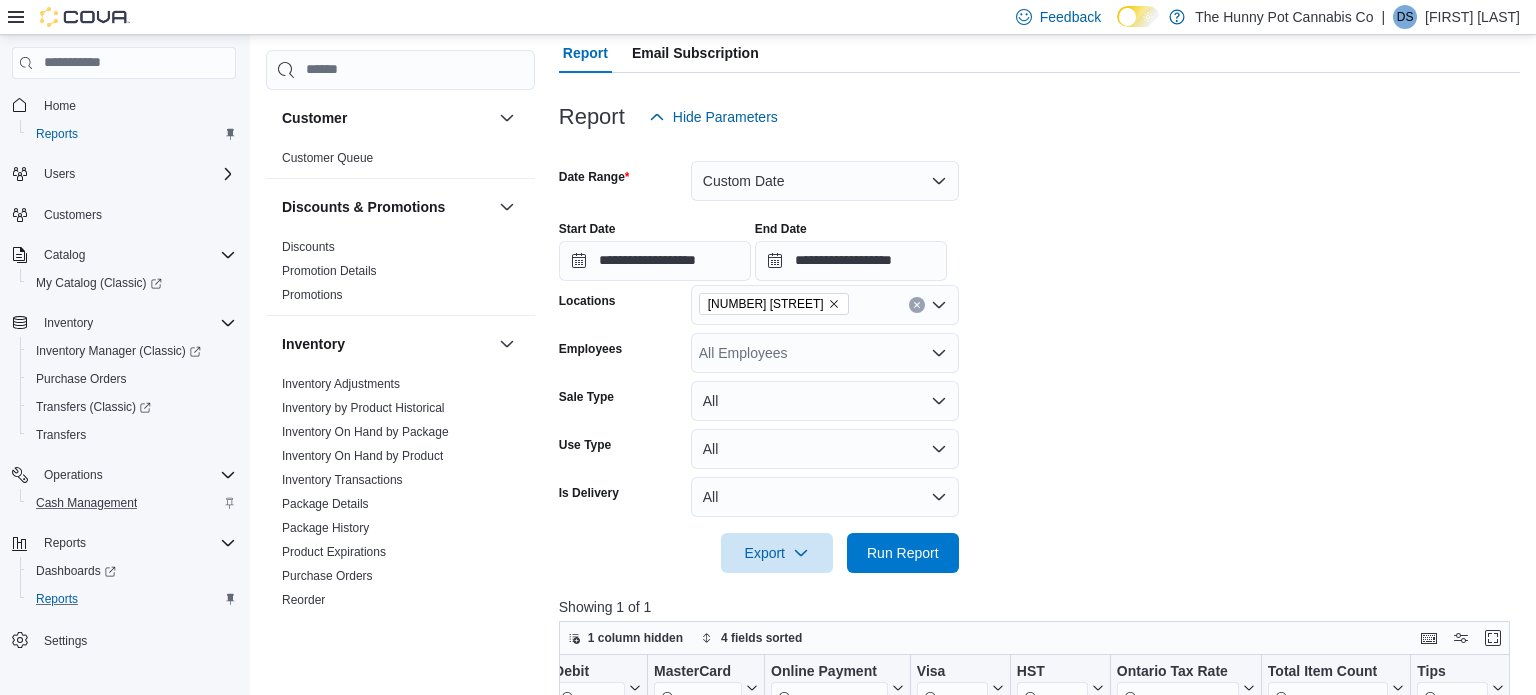 scroll, scrollTop: 185, scrollLeft: 0, axis: vertical 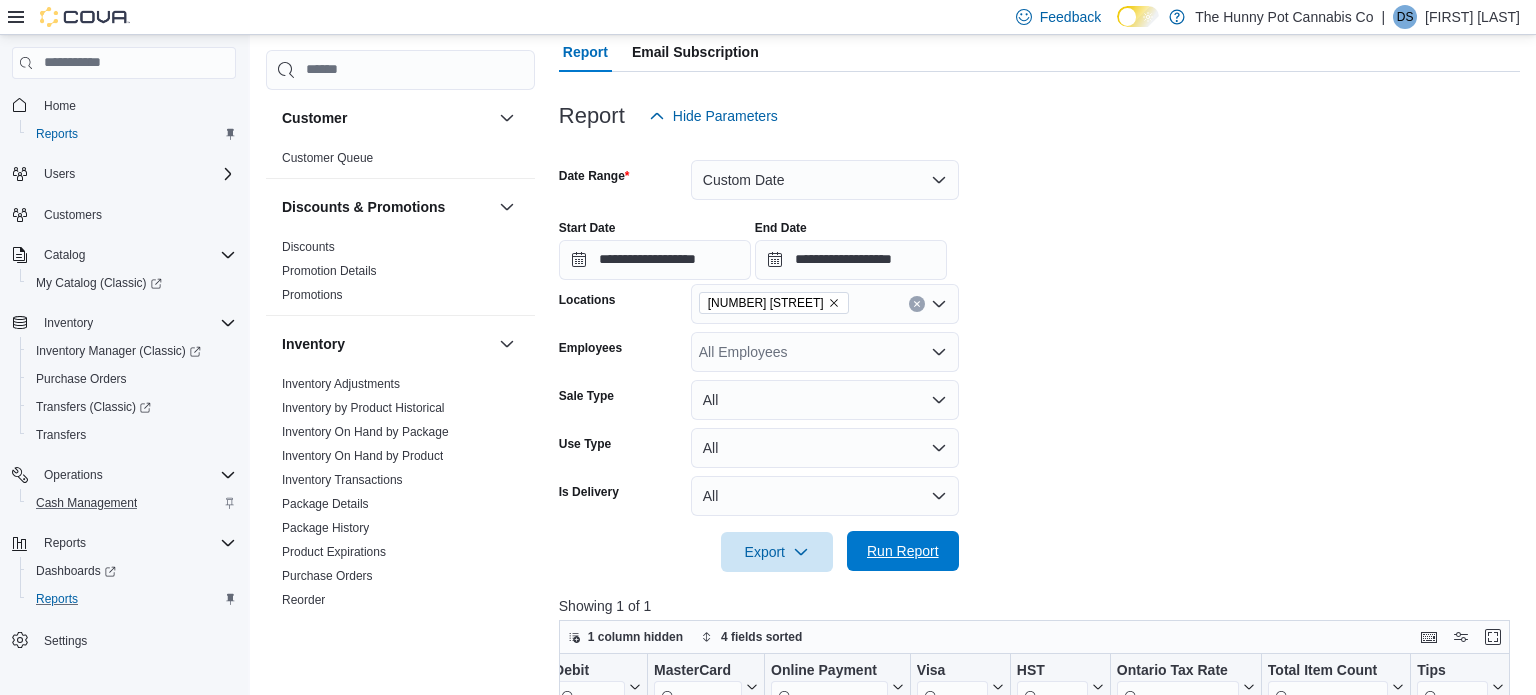 click on "Run Report" at bounding box center [903, 551] 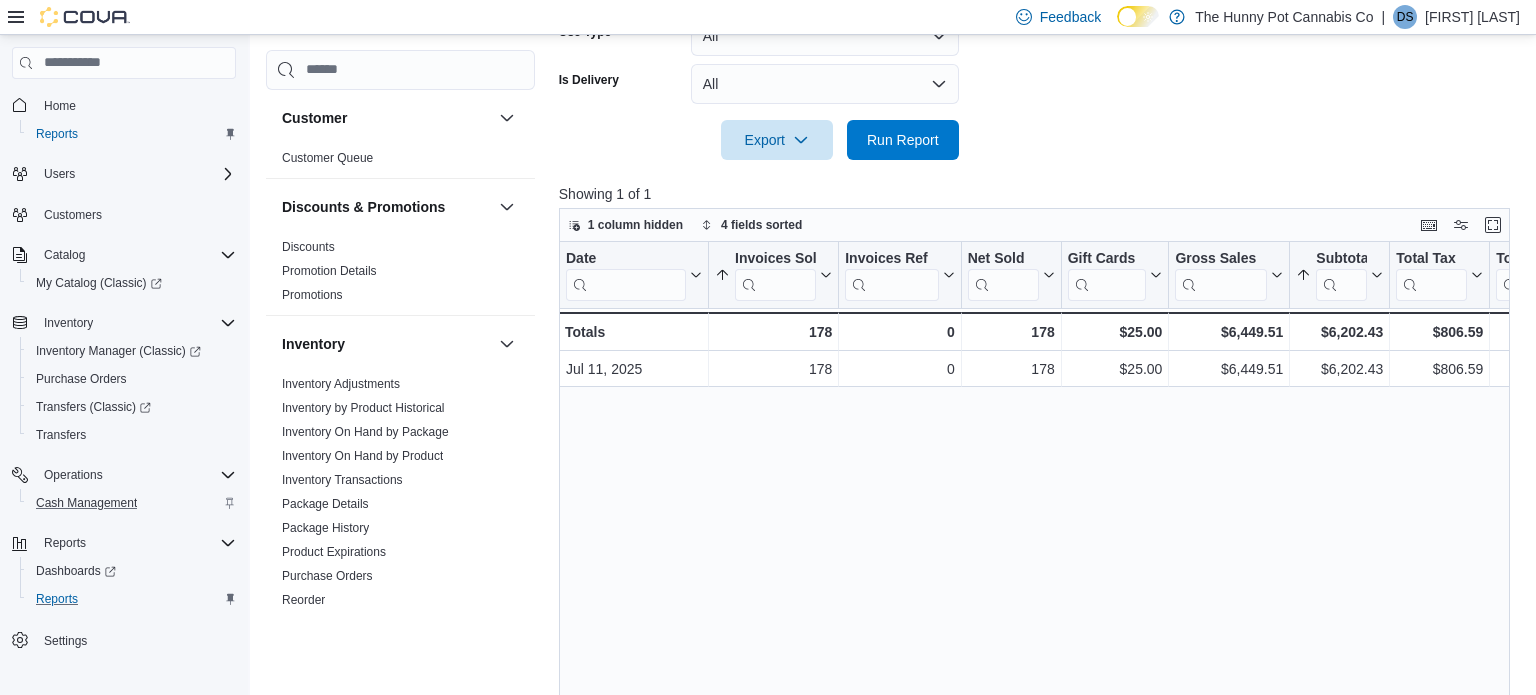 scroll, scrollTop: 596, scrollLeft: 0, axis: vertical 